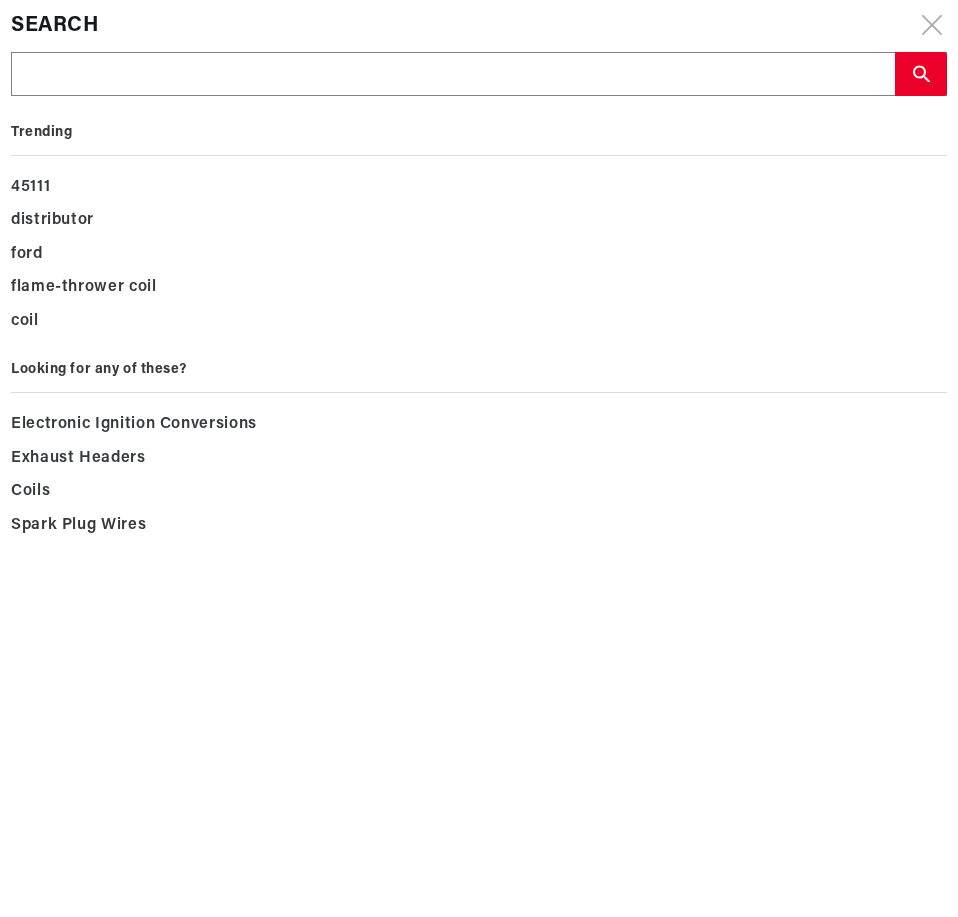 scroll, scrollTop: 0, scrollLeft: 0, axis: both 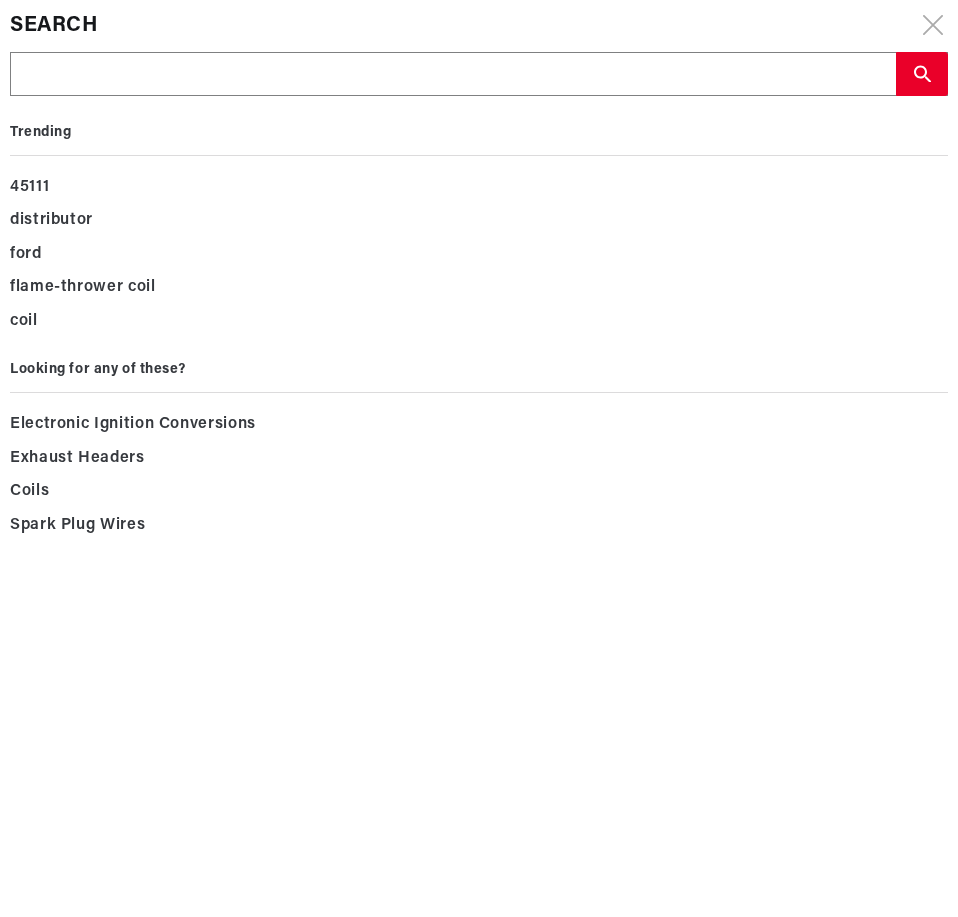 type on "1" 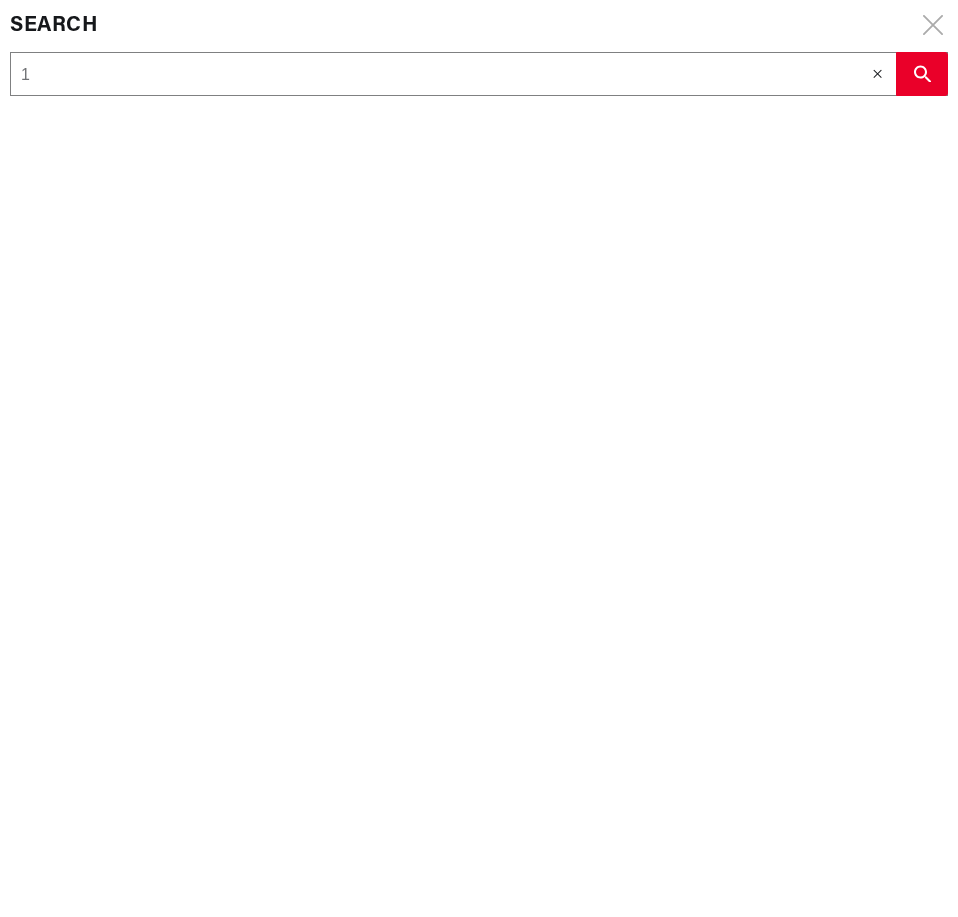 type on "19" 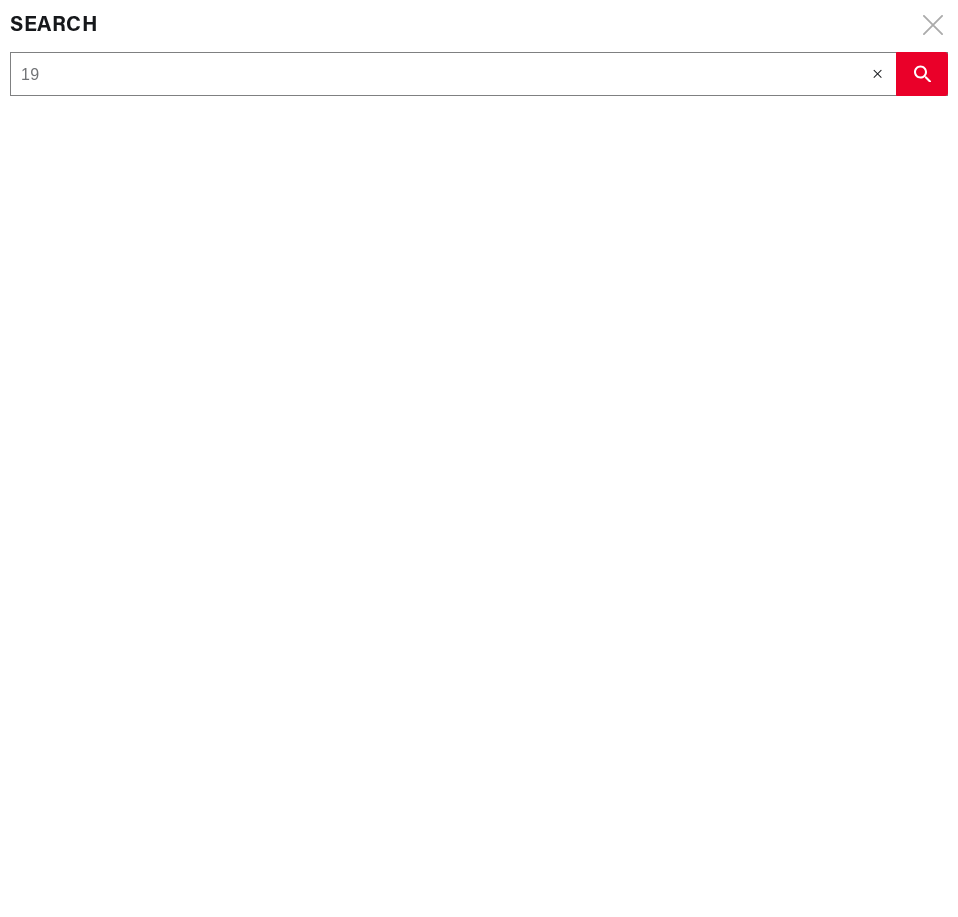 type on "196" 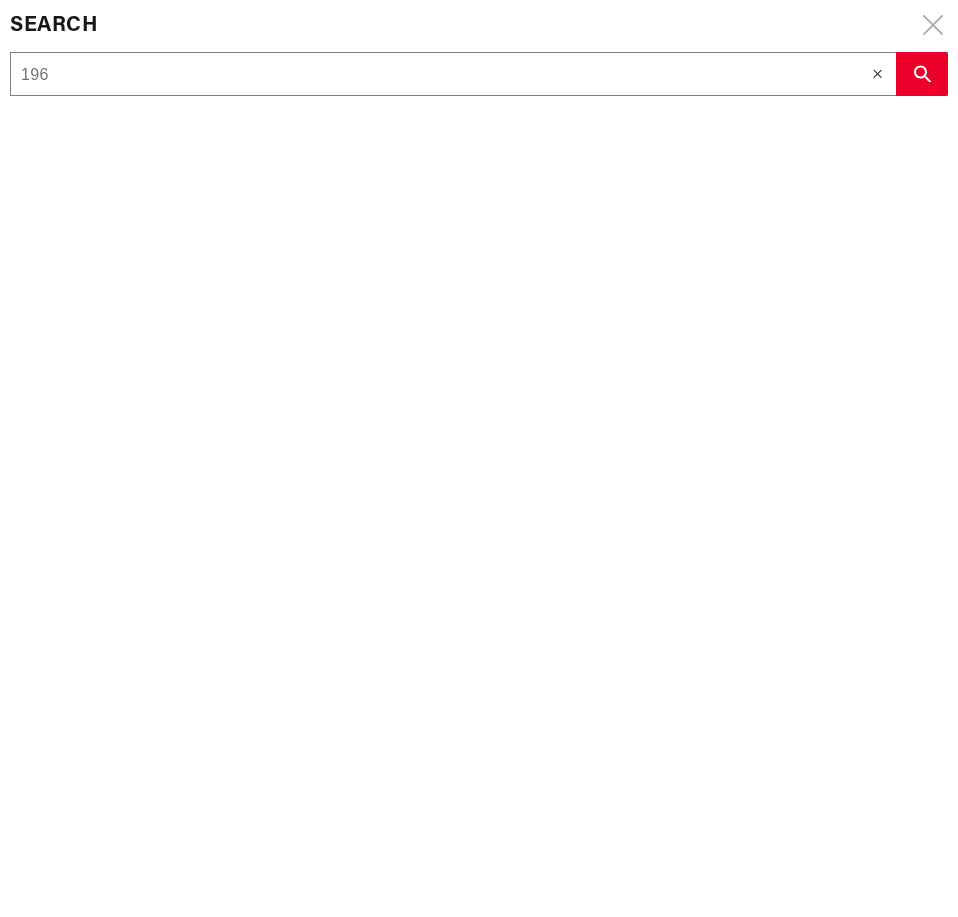 type on "1961" 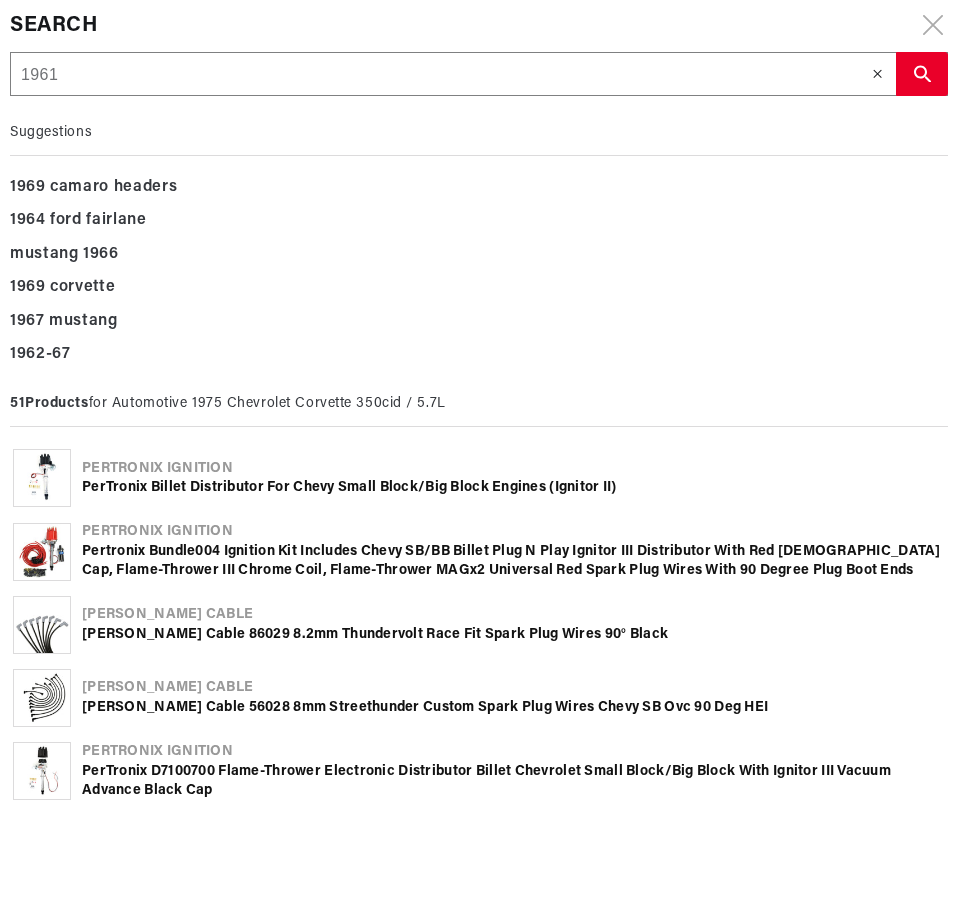 type on "1961s" 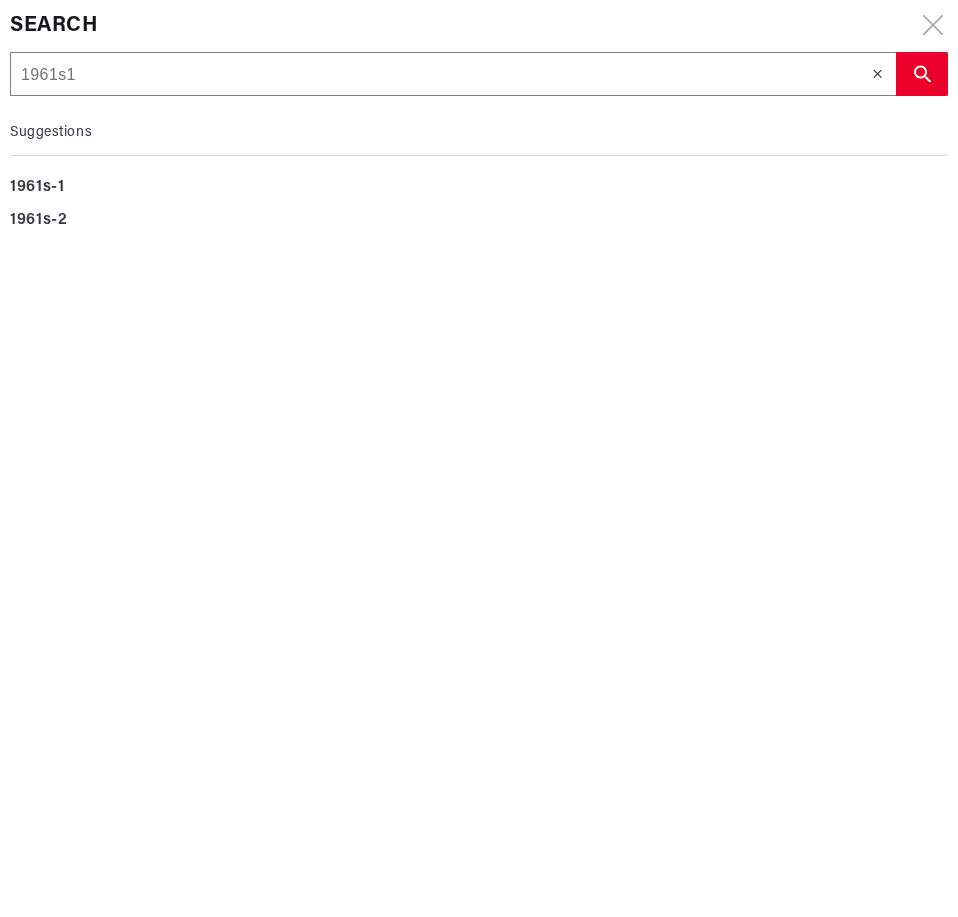 type on "1961s1" 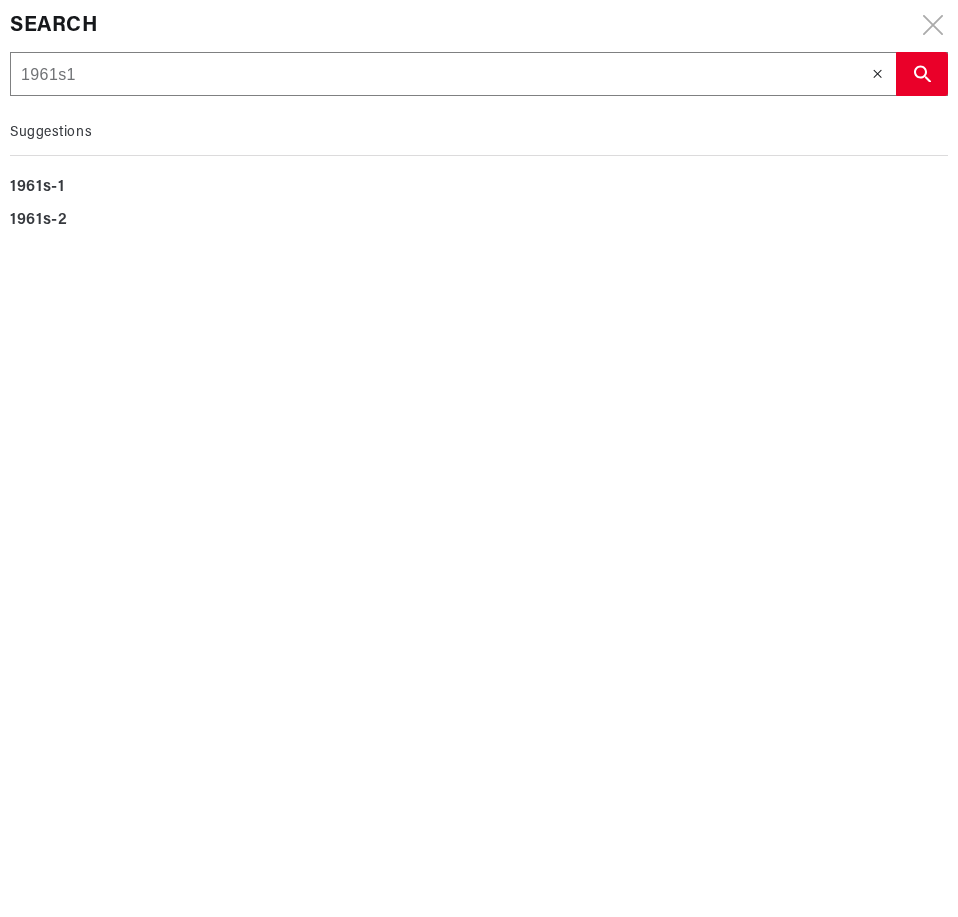 scroll, scrollTop: 0, scrollLeft: 778, axis: horizontal 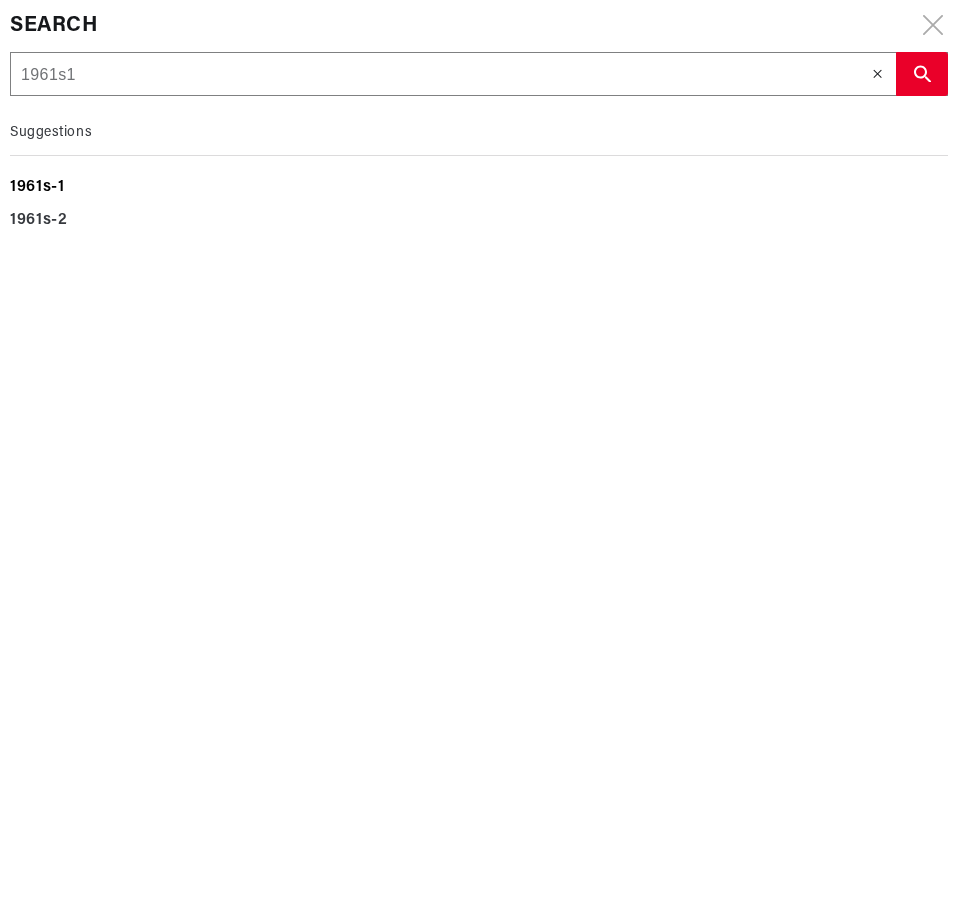 click on "1961s-1" at bounding box center (479, 188) 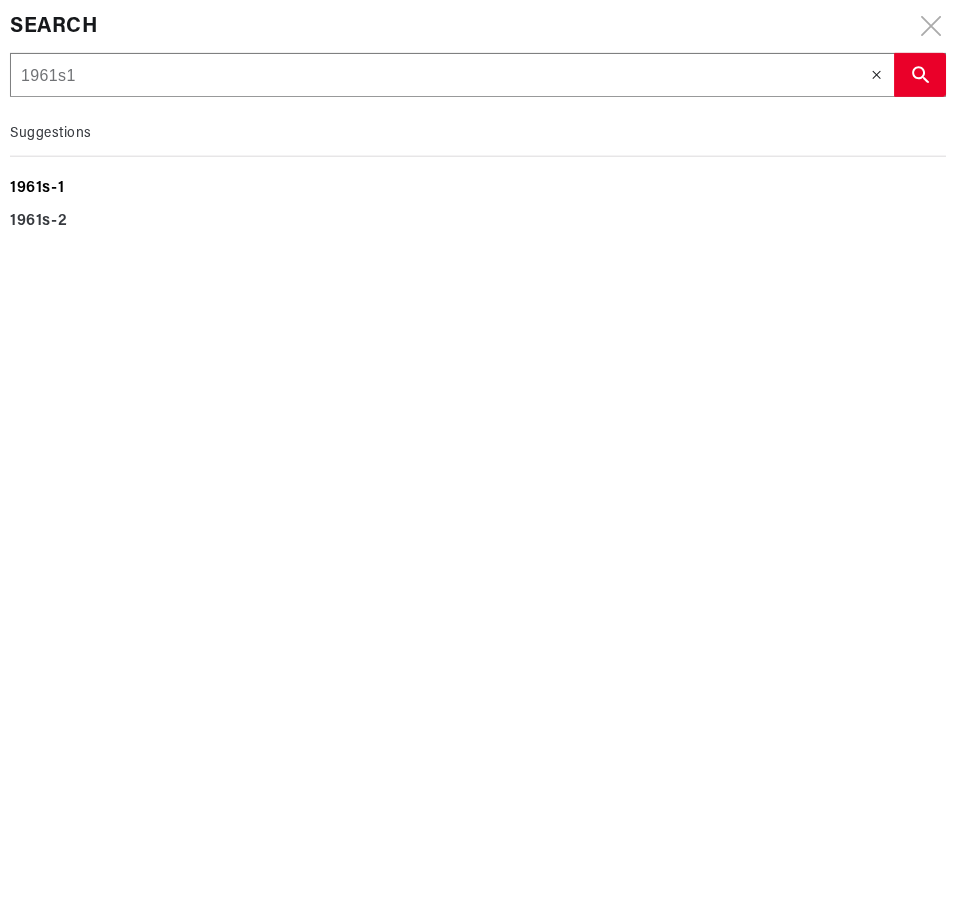 scroll, scrollTop: 0, scrollLeft: 776, axis: horizontal 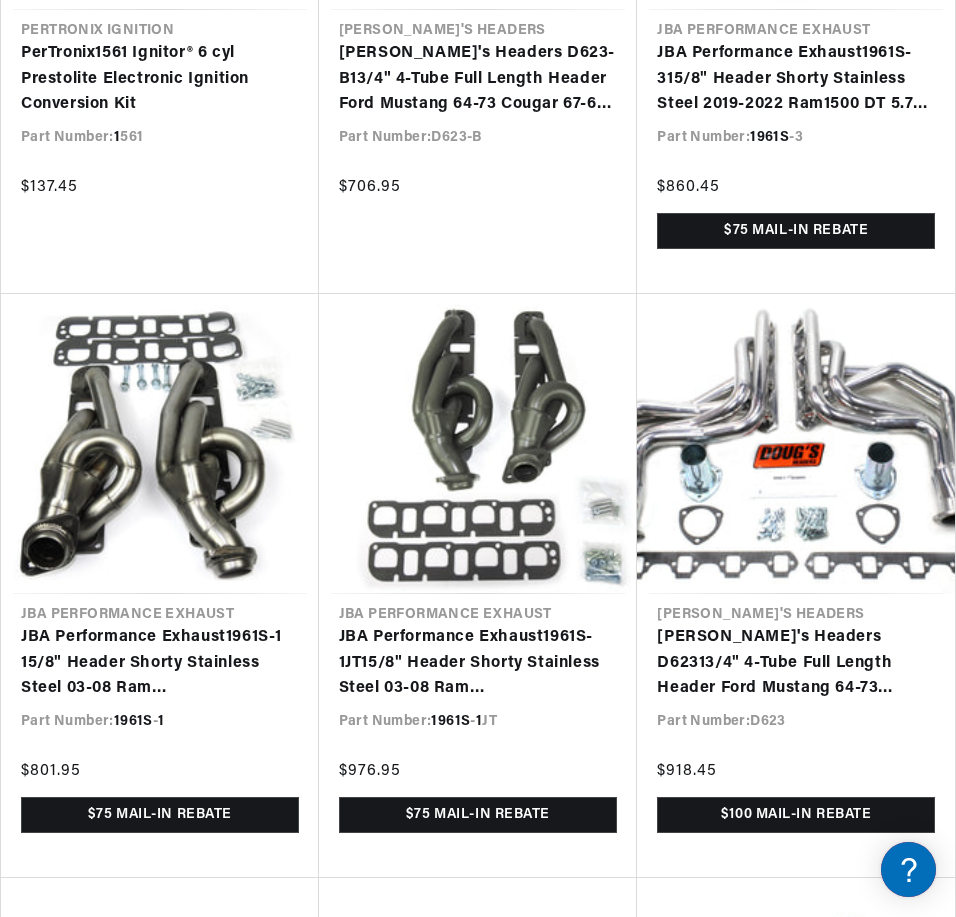 click on "JBA Performance Exhaust  1961S - 1   1  5/8" Header Shorty Stainless Steel 03-08 Ram 5.7L Hemi  1 5/25/3500 2&4 Wheel Drive" at bounding box center (160, 663) 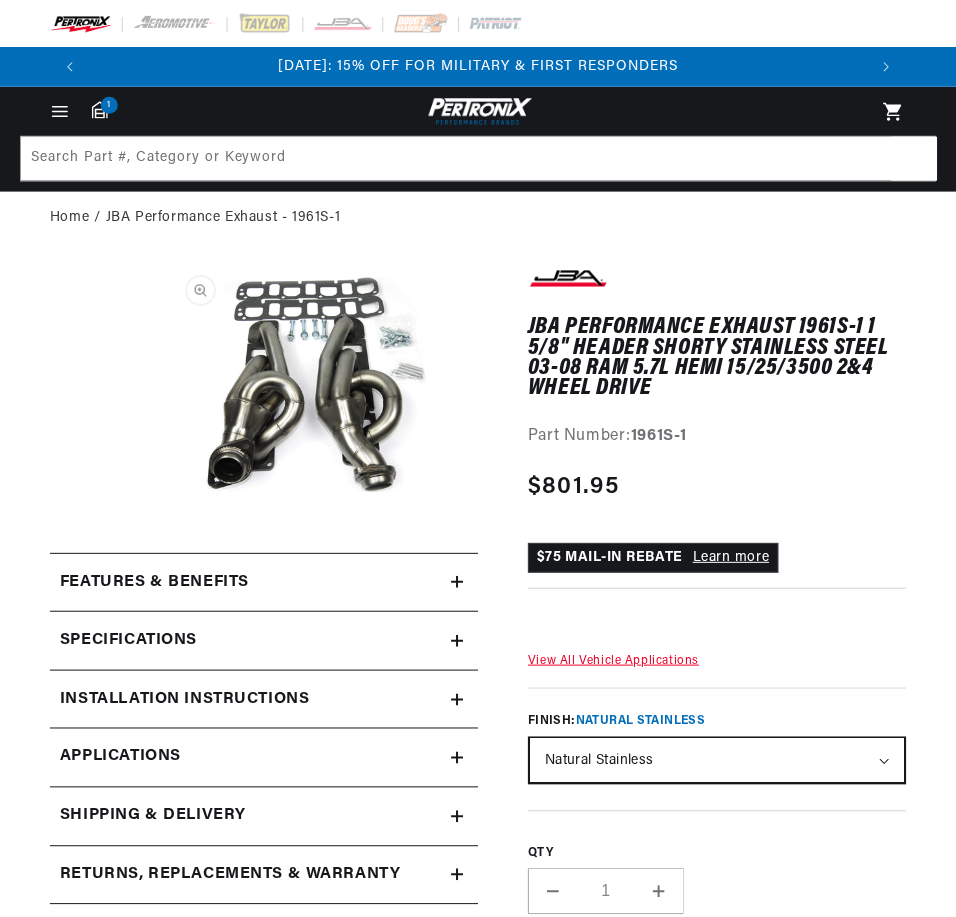 scroll, scrollTop: 0, scrollLeft: 0, axis: both 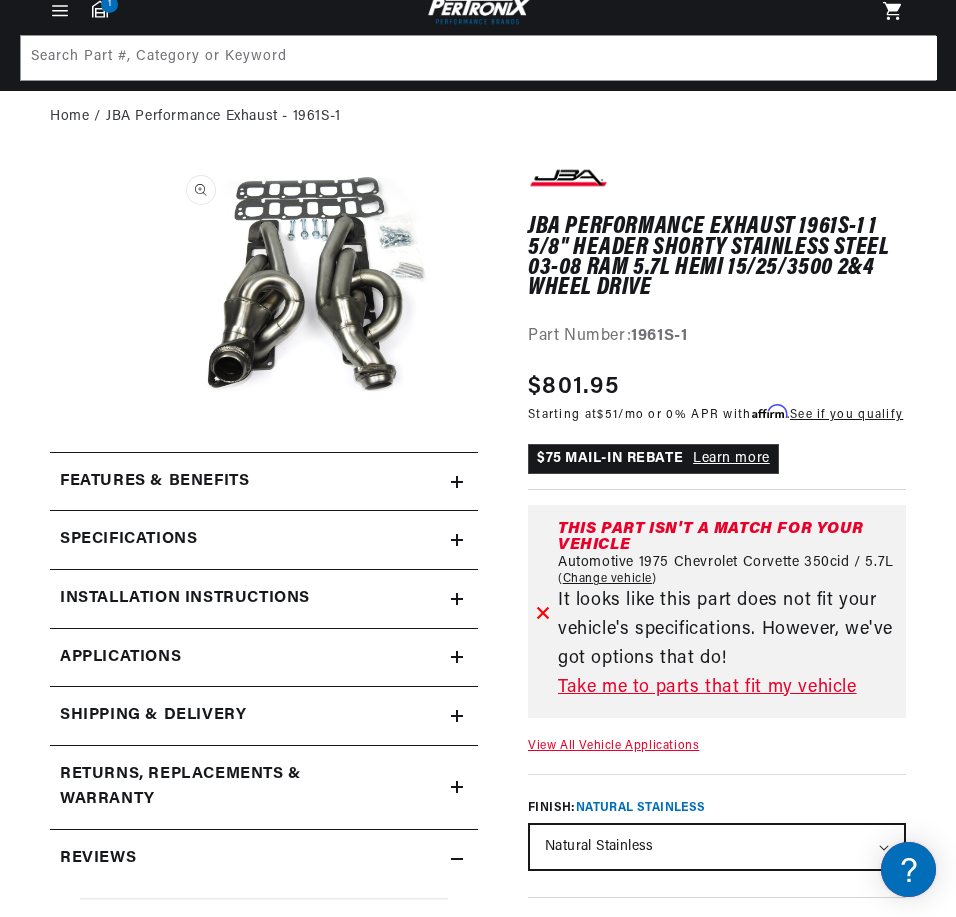 click 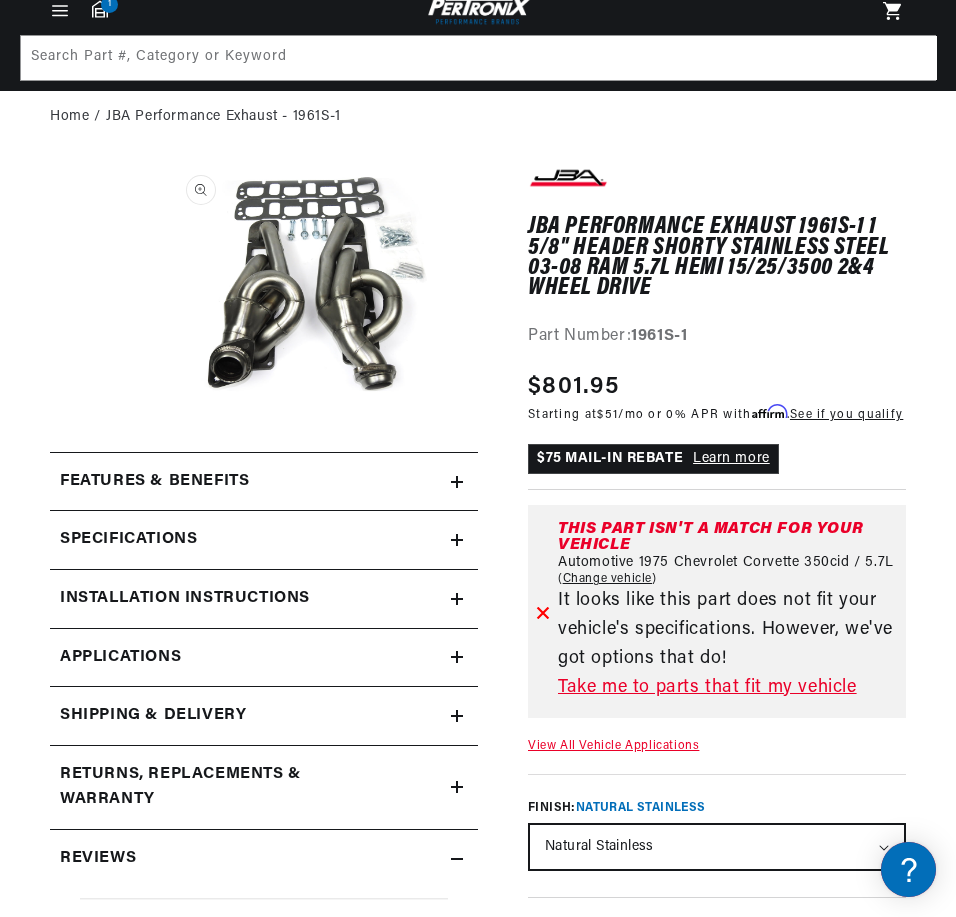 click on "Change vehicle" at bounding box center (607, 579) 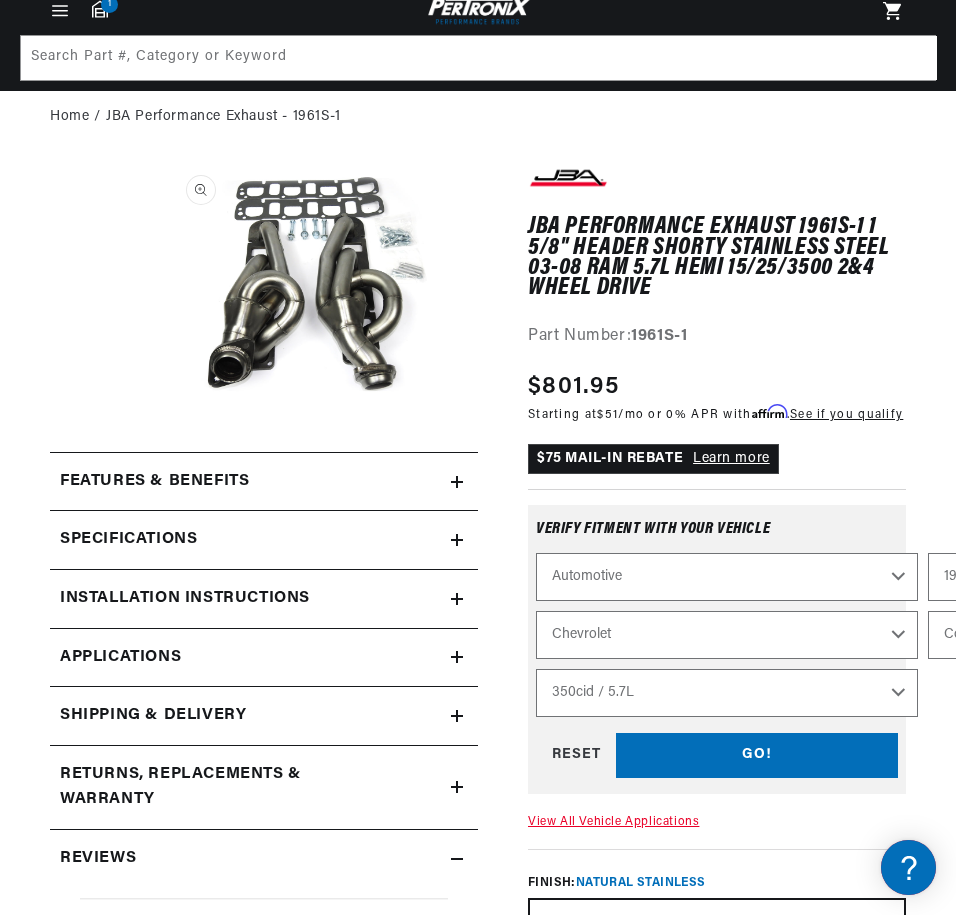 click on "Automotive
Agricultural
Industrial
Marine
Motorcycle" at bounding box center (727, 577) 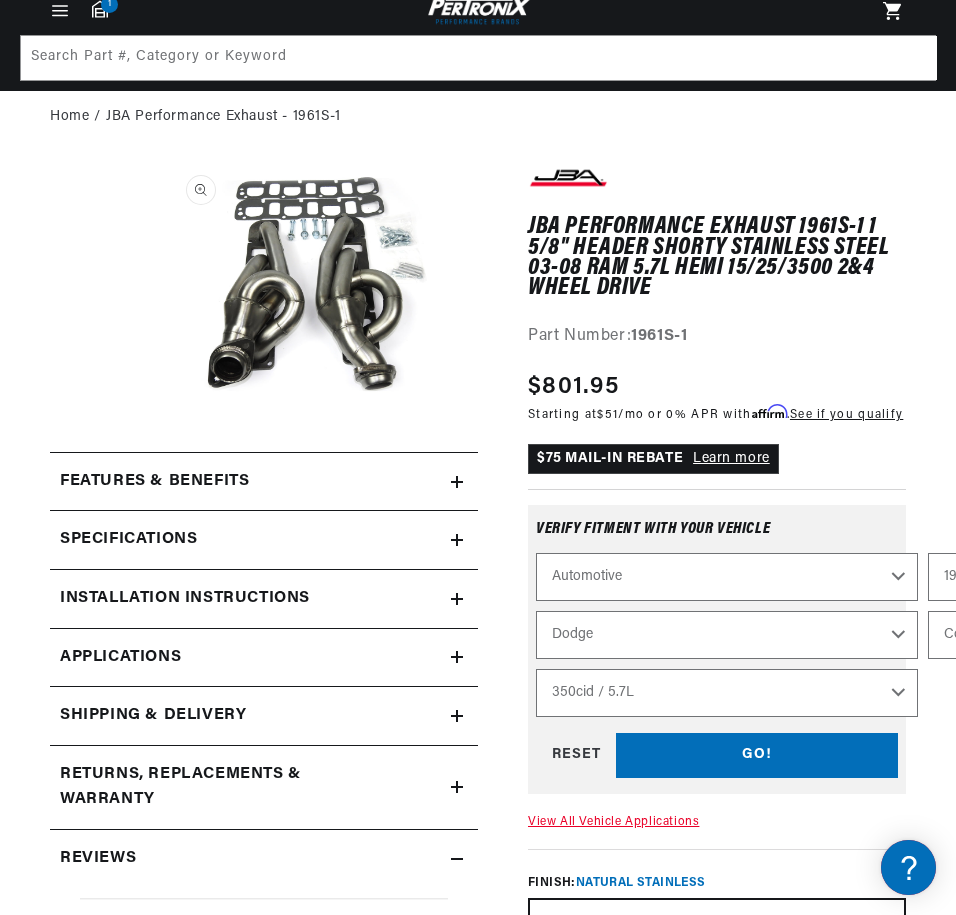 click on "Alfa Romeo
American Motors
Audi
Austin
BMW
Buick
Cadillac
Checker
Chevrolet
Chrysler
Citroen
Dodge
Ferrari
Fiat
Ford
Ford (Europe)
GMC
Honda
IHC Truck
International
Jaguar
Jeep
Lamborghini
Lincoln
Lotus
Maserati
Mercedes-Benz
Mercury
MG
Nissan
Oldsmobile
Opel
Peugeot
Plymouth" at bounding box center (727, 635) 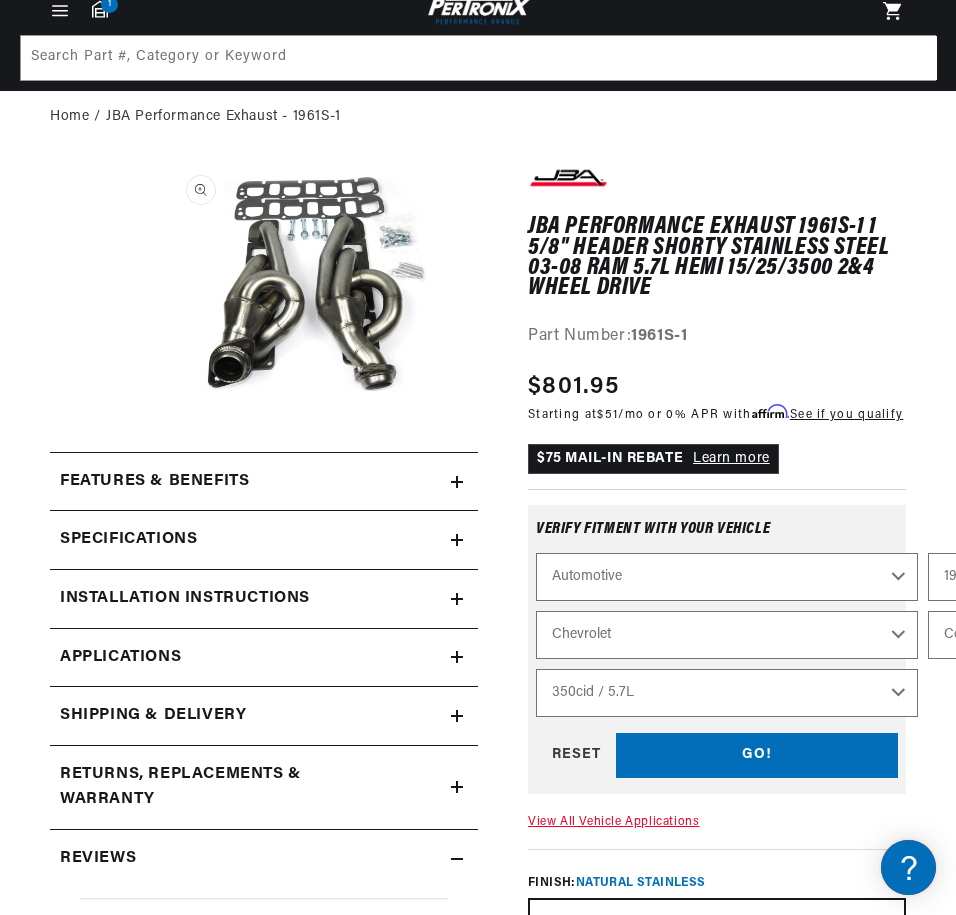 select on "Dodge" 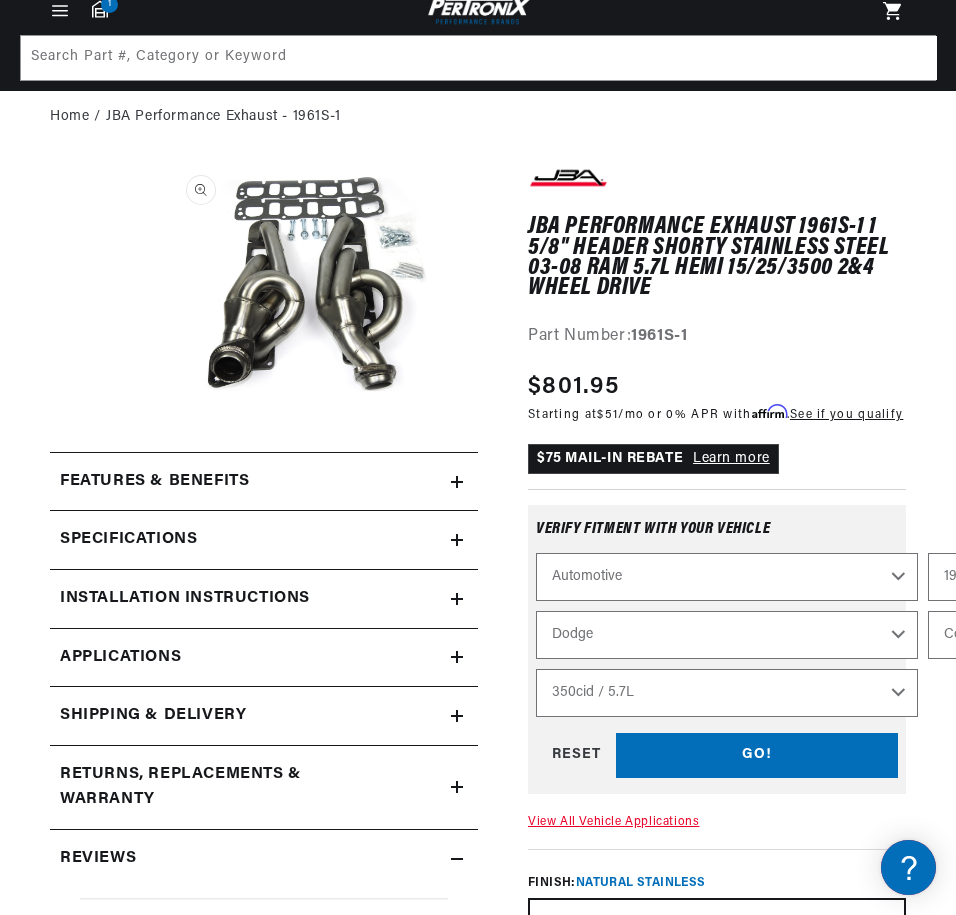 select 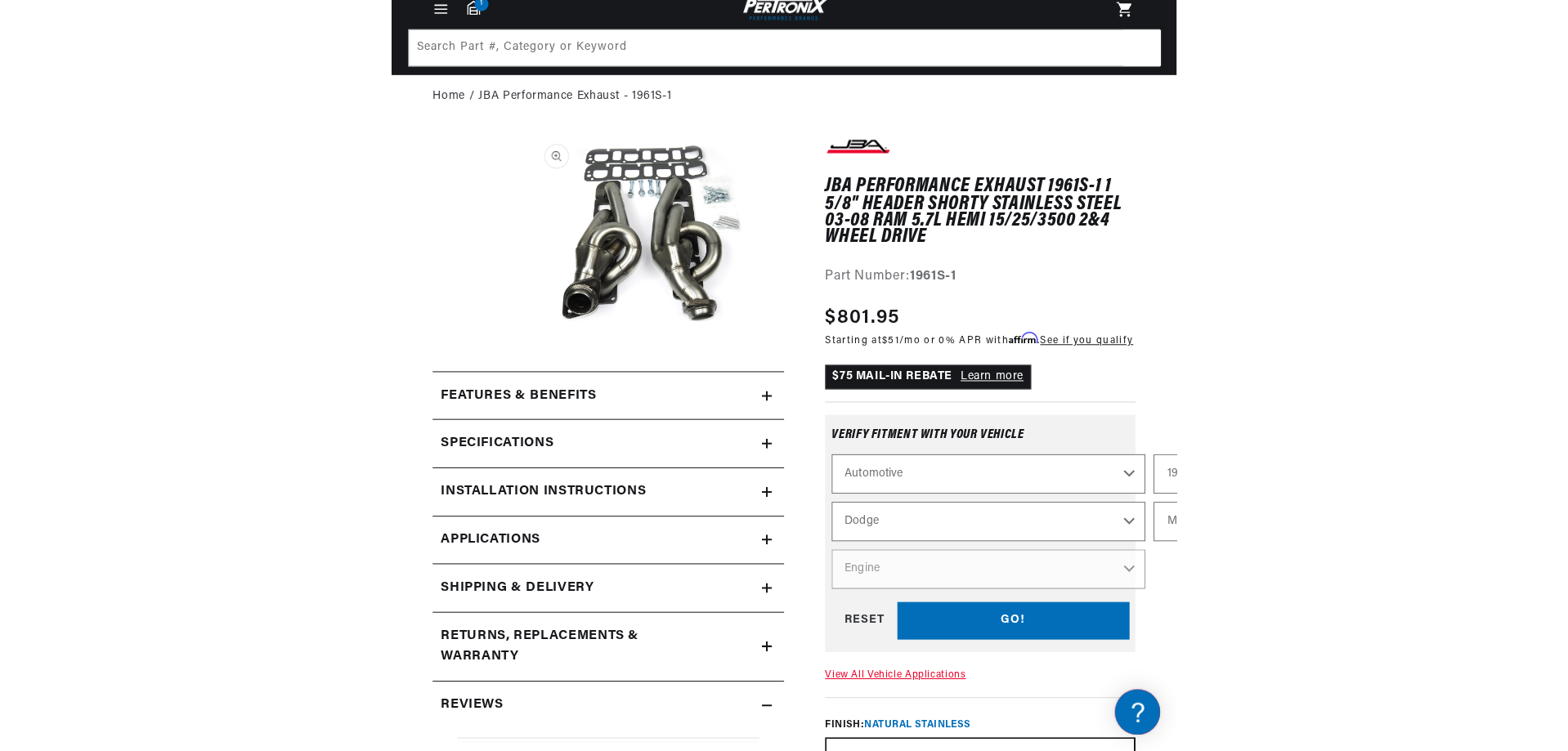 scroll, scrollTop: 0, scrollLeft: 1931, axis: horizontal 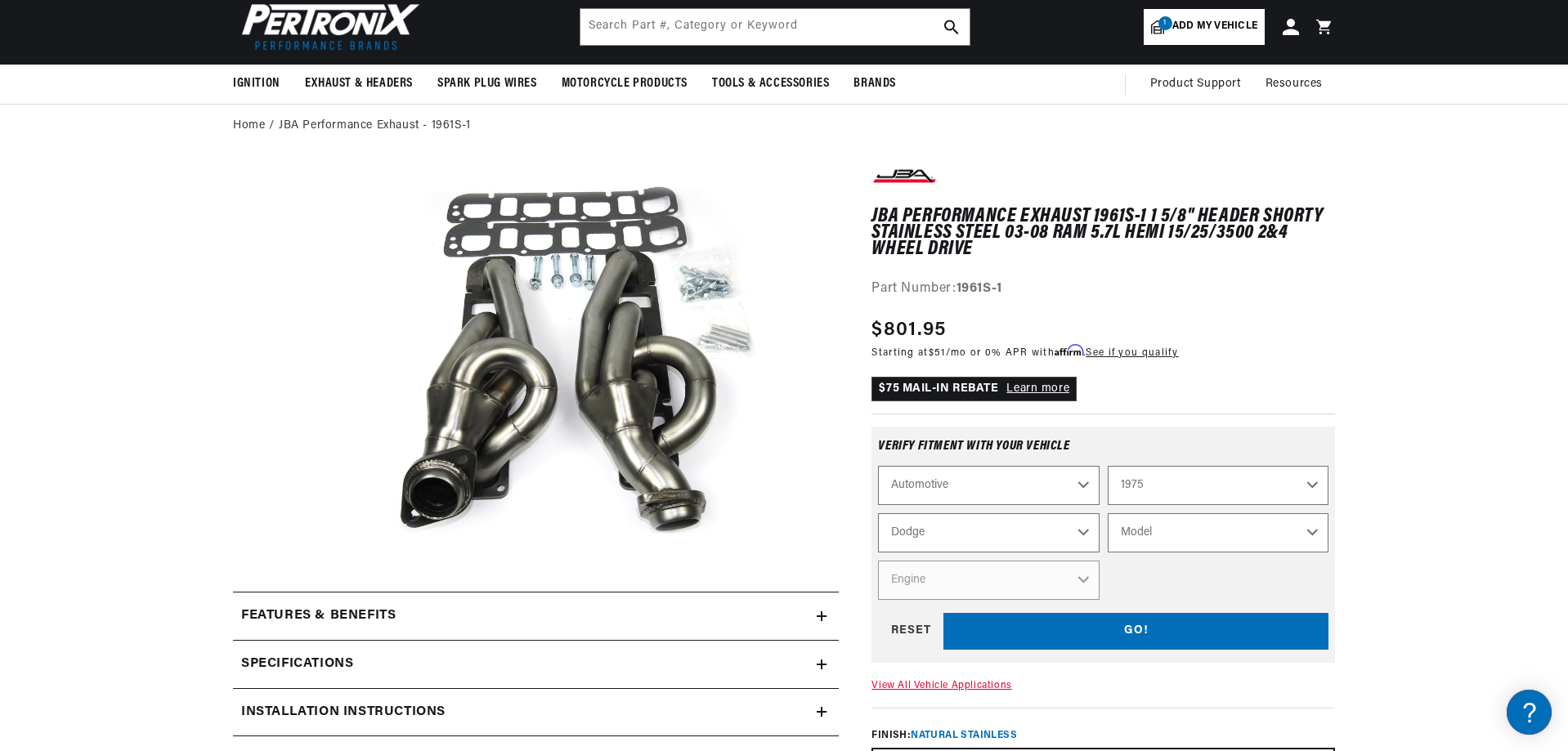 click on "2022
2021
2020
2019
2018
2017
2016
2015
2014
2013
2012
2011
2010
2009
2008
2007
2006
2005
2004
2003
2002
2001
2000
1999
1998
1997
1996
1995
1994
1993
1992
1991
1990
1989
1988
1987
1986
1985 1984" at bounding box center (1218, 485) 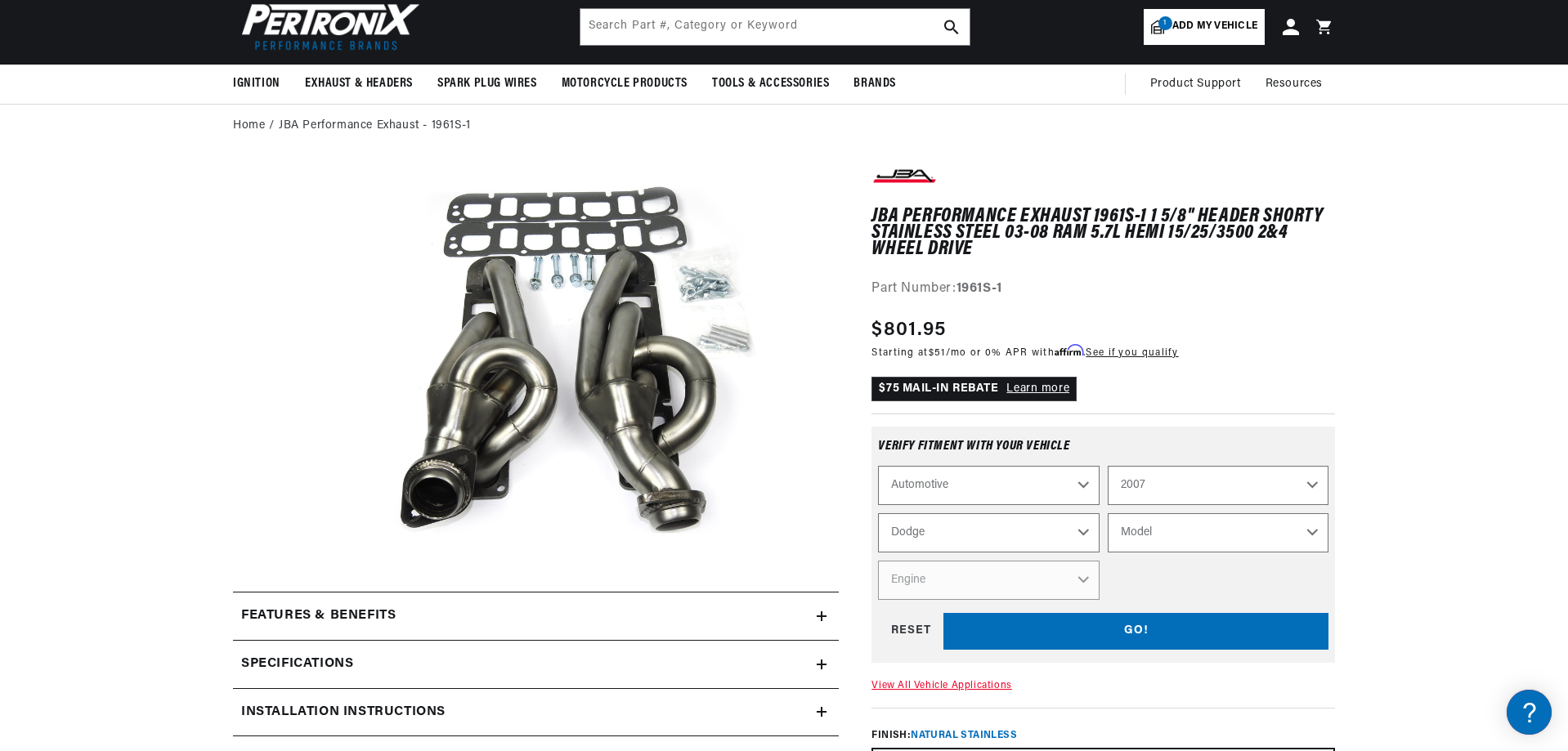 click on "2022
2021
2020
2019
2018
2017
2016
2015
2014
2013
2012
2011
2010
2009
2008
2007
2006
2005
2004
2003
2002
2001
2000
1999
1998
1997
1996
1995
1994
1993
1992
1991
1990
1989
1988
1987
1986
1985 1984" at bounding box center (1218, 485) 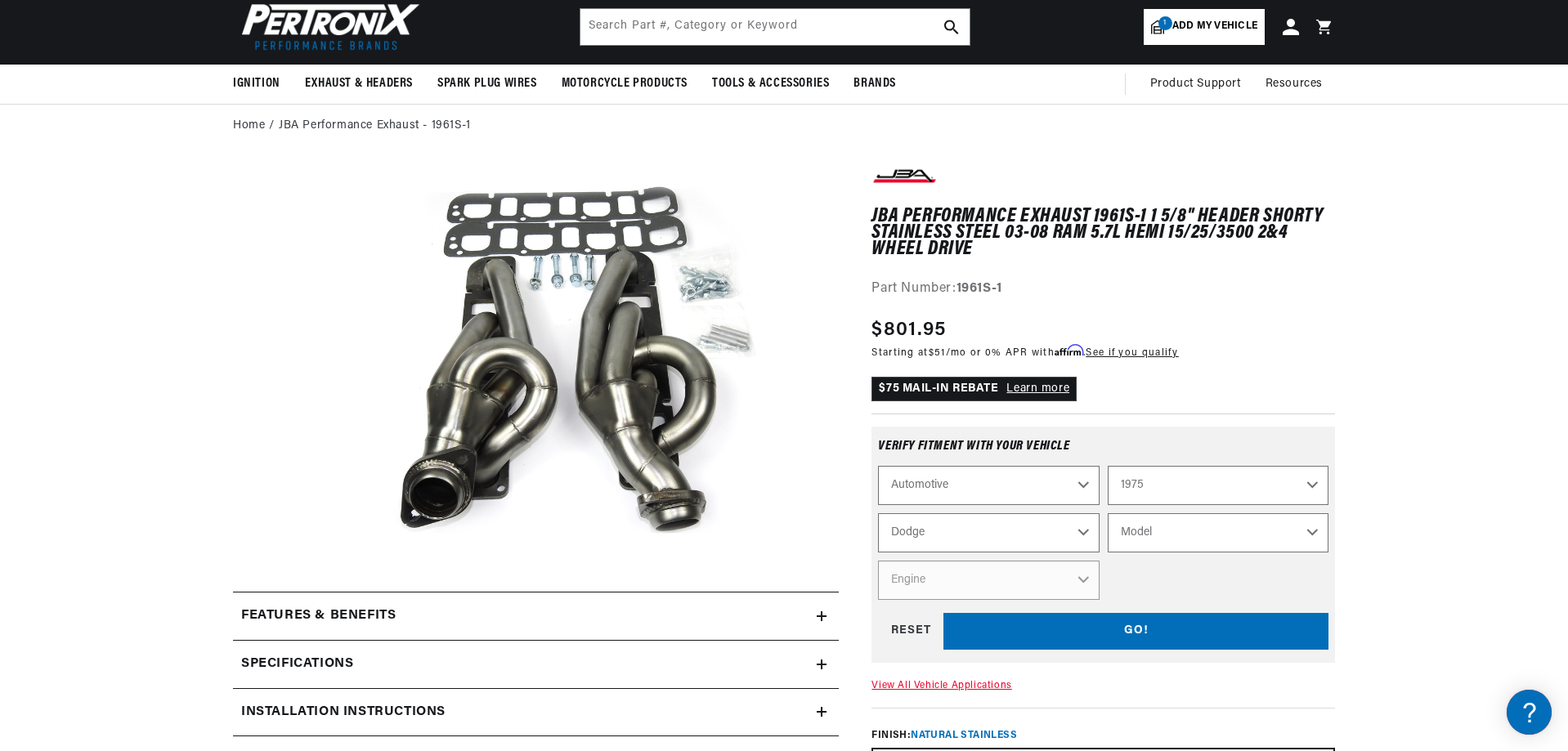 select on "2007" 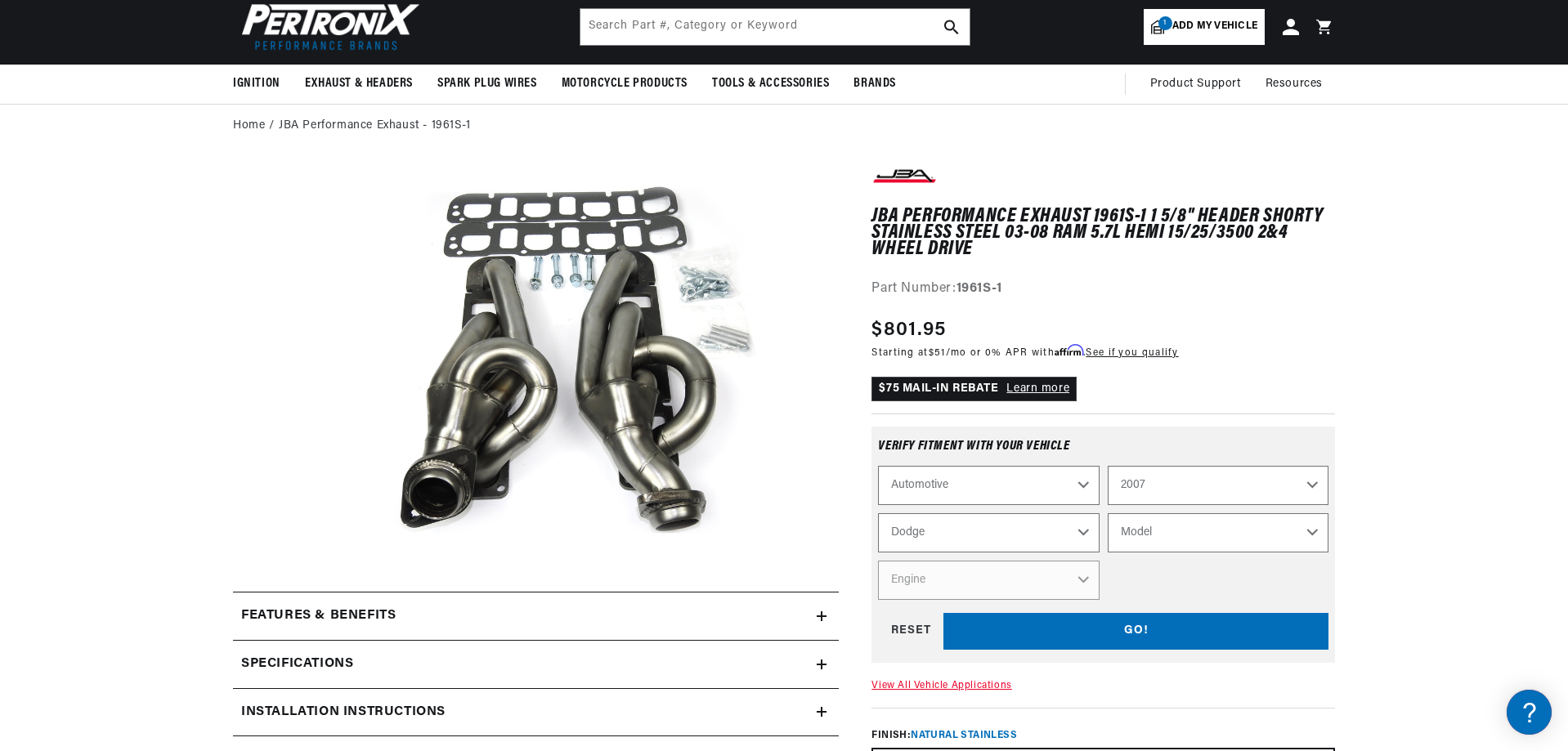 drag, startPoint x: 937, startPoint y: 531, endPoint x: 996, endPoint y: 540, distance: 59.682493 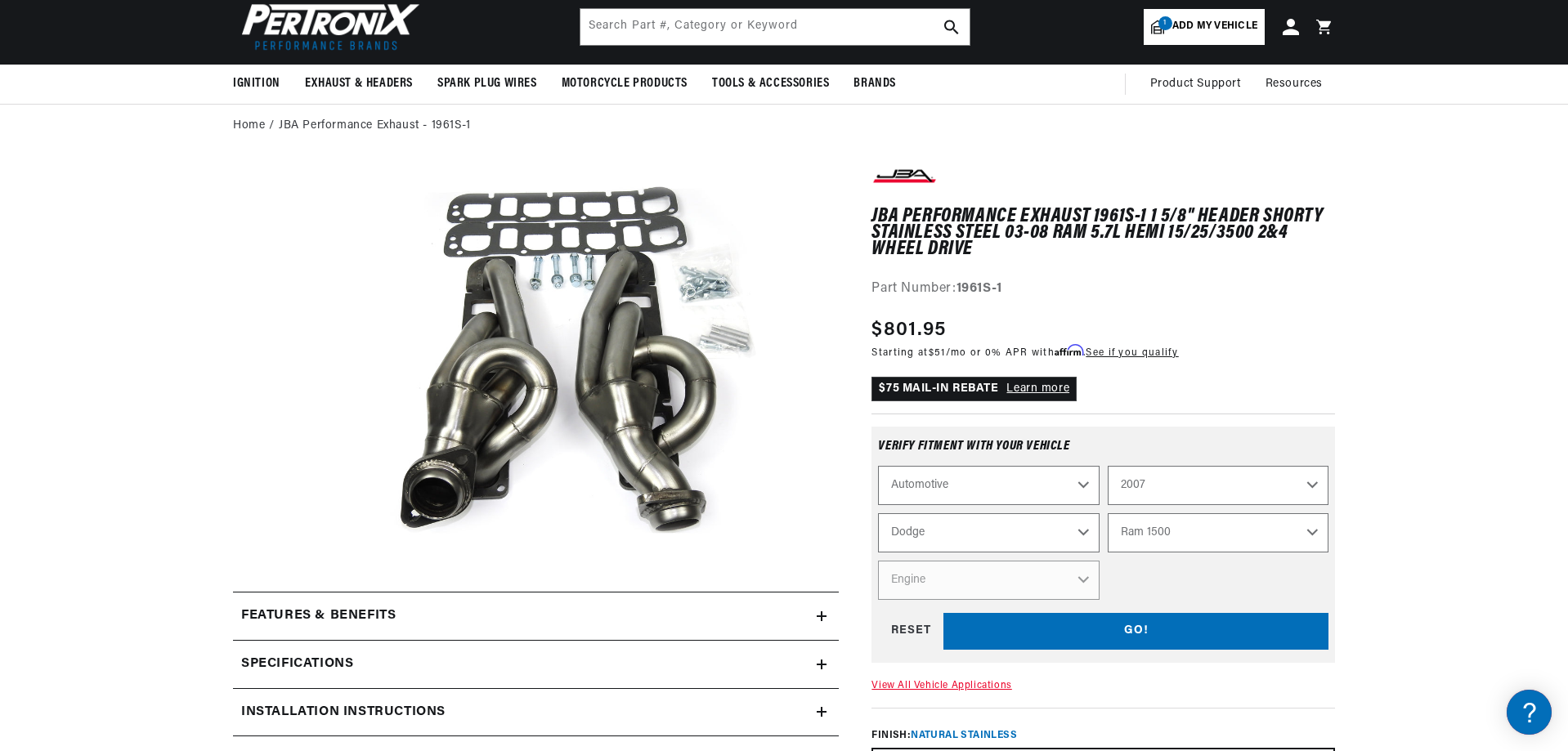 click on "Model
Caravan
Charger
Dakota
Durango
Grand Caravan
Magnum
Ram 1500
Ram 2500
Ram 3500" at bounding box center [1218, 533] 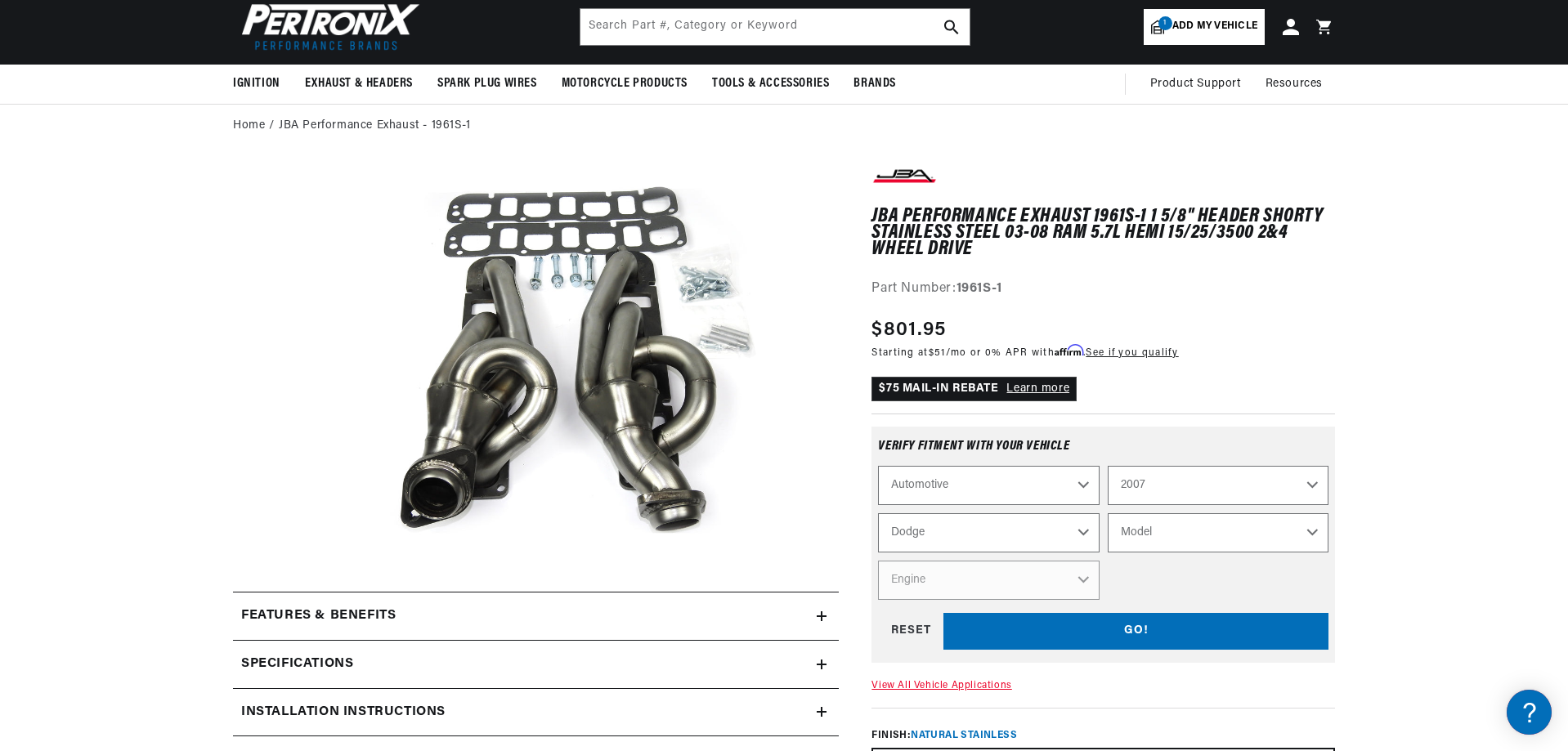 select on "Ram-1500" 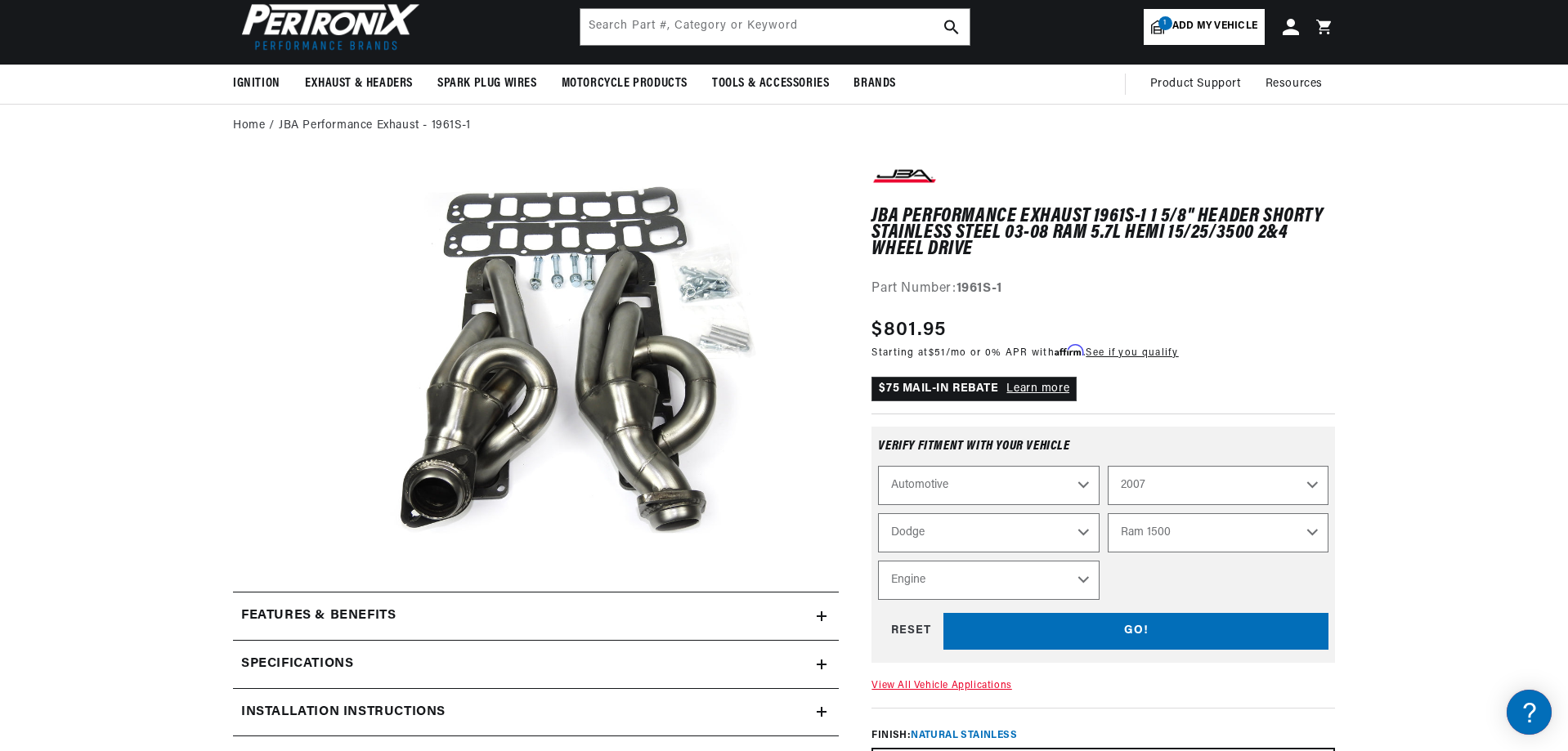 click on "Engine
3.7L
4.7L
5.7L" at bounding box center (988, 580) 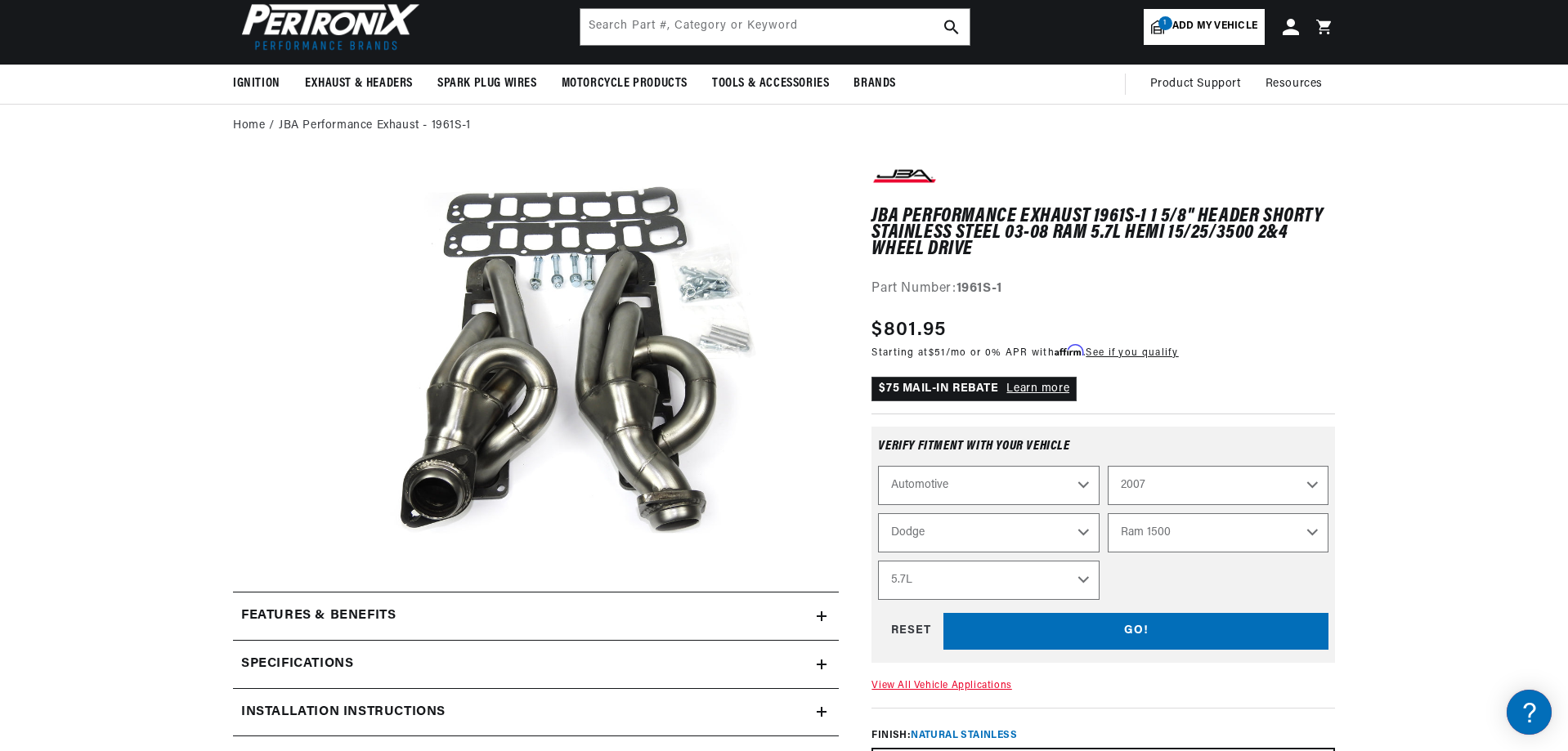 click on "Engine
3.7L
4.7L
5.7L" at bounding box center [988, 580] 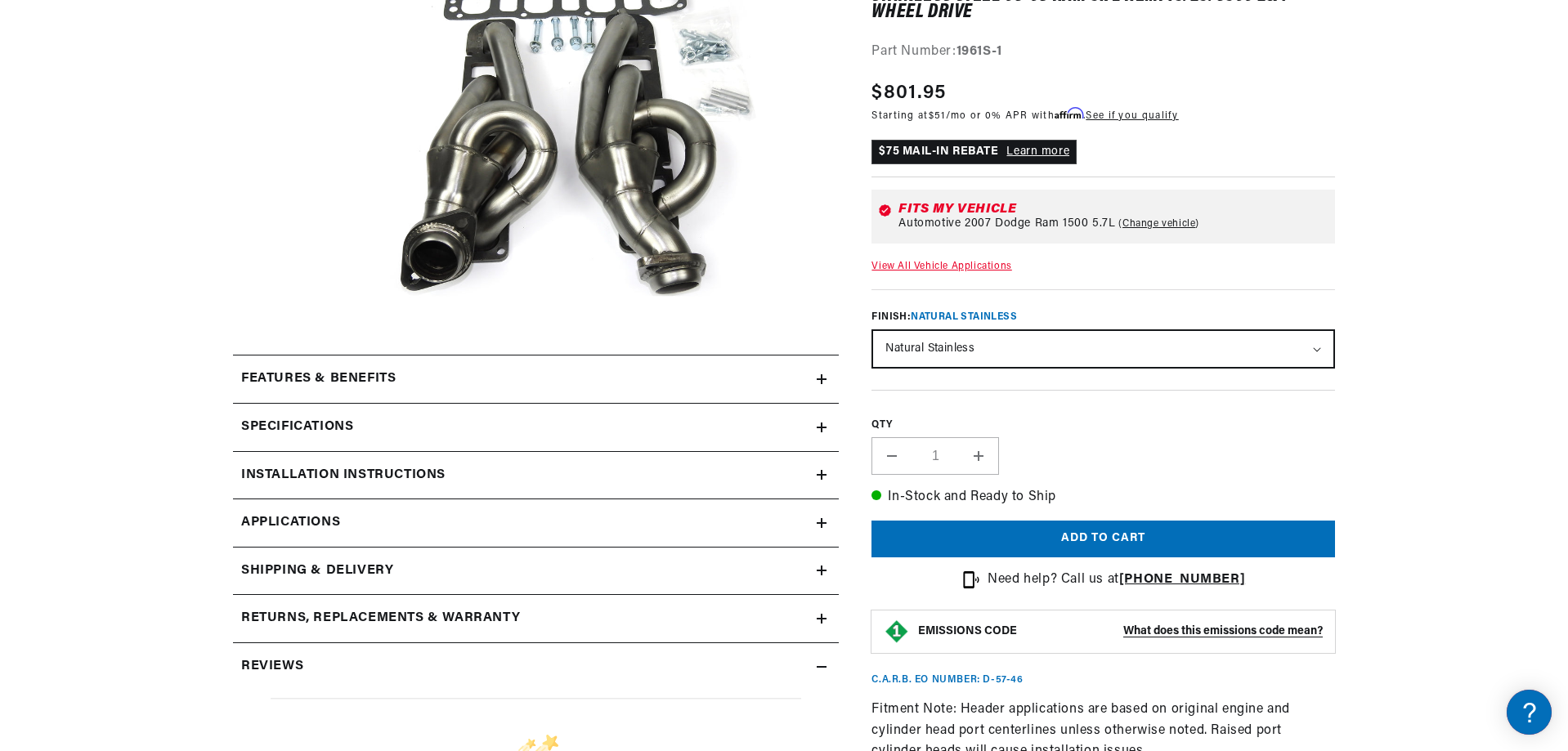 scroll, scrollTop: 327, scrollLeft: 0, axis: vertical 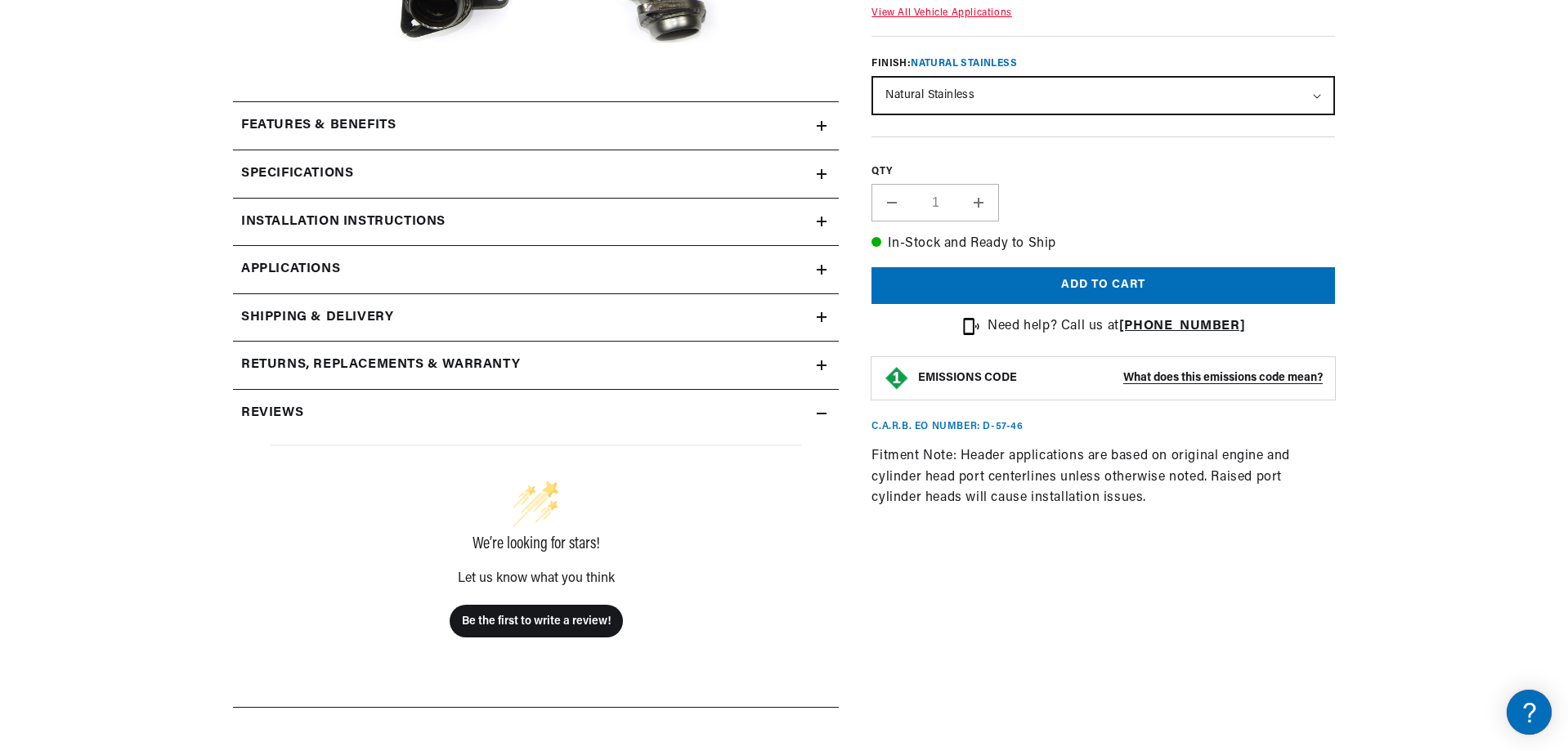 click 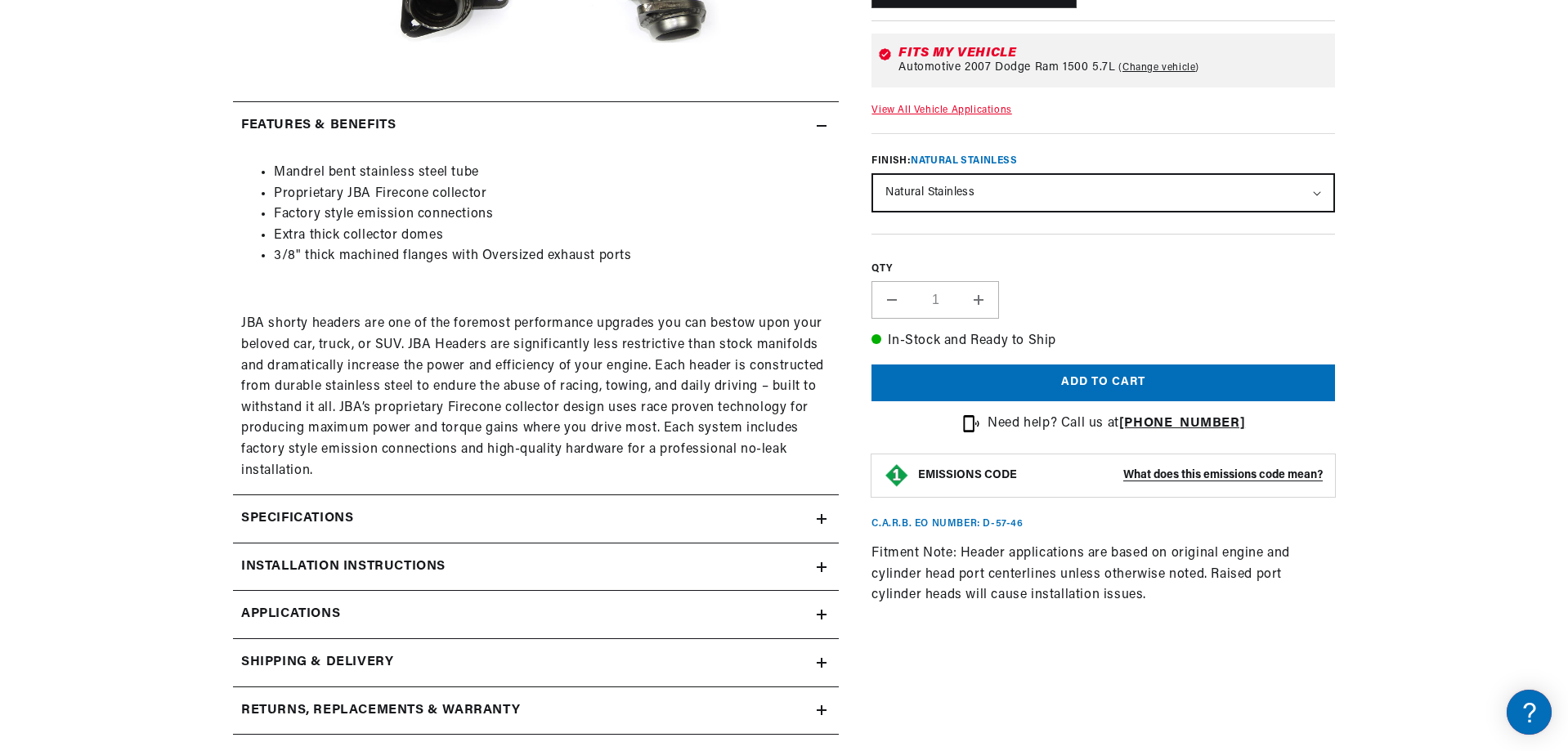 scroll, scrollTop: 614, scrollLeft: 0, axis: vertical 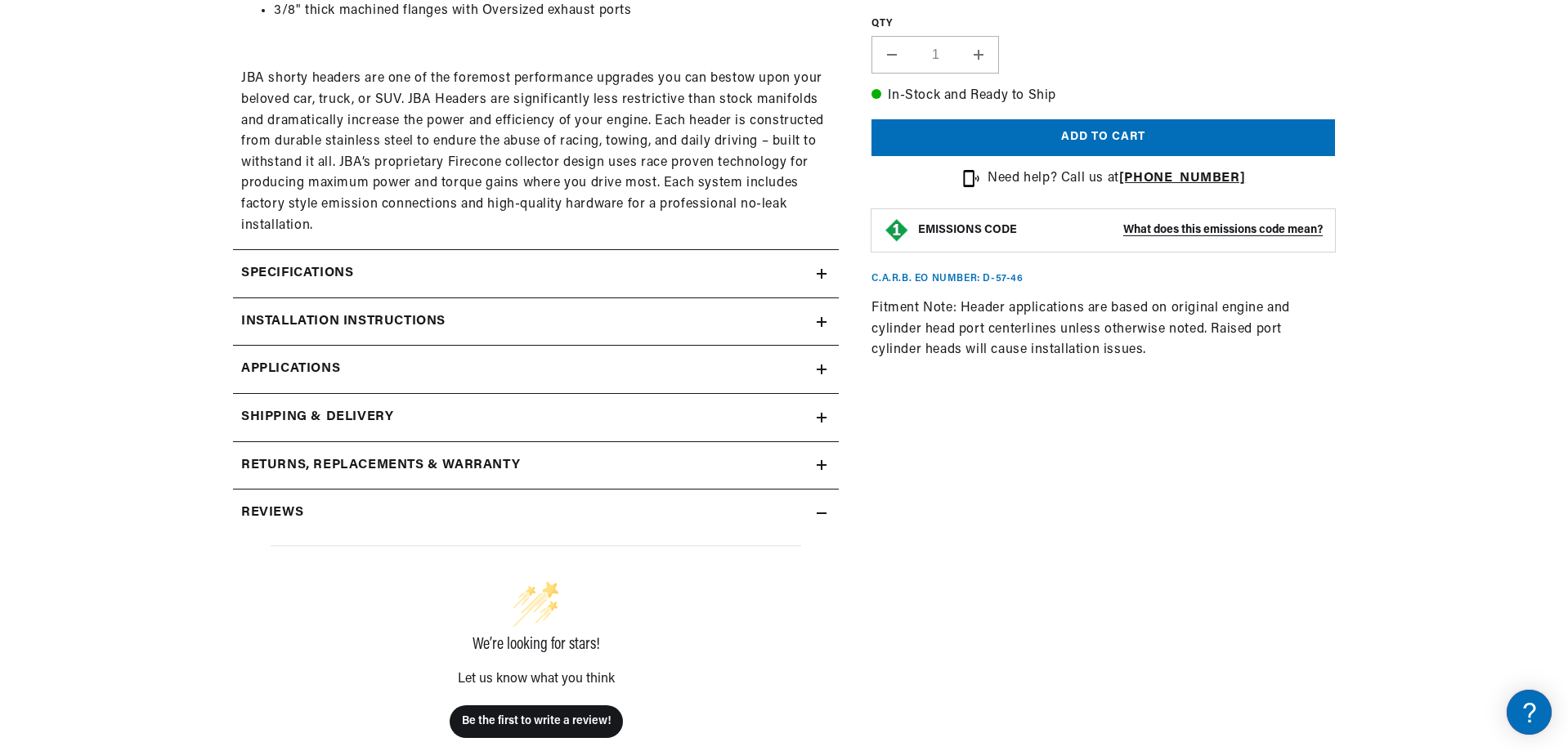 click on "Specifications" at bounding box center [535, -119] 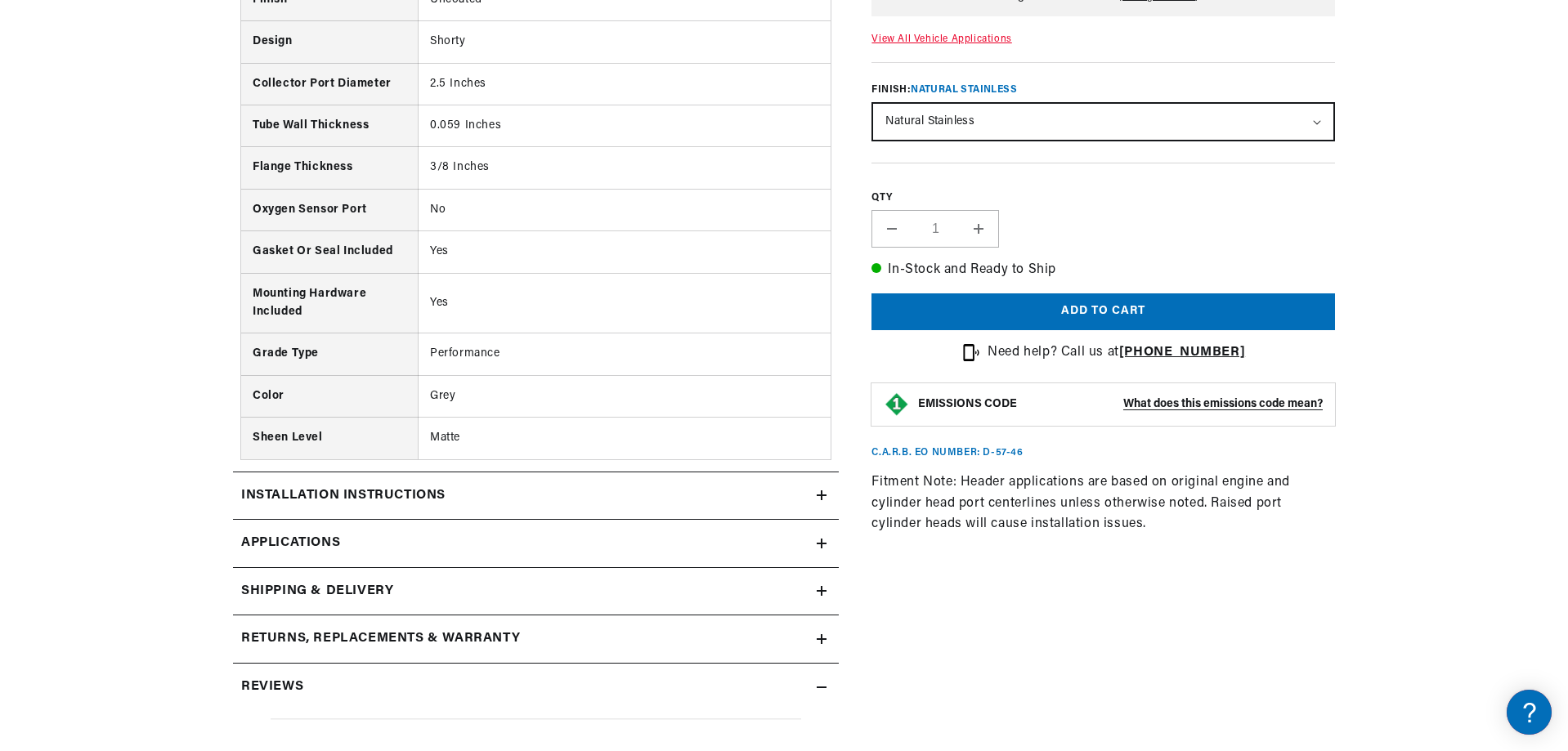 scroll, scrollTop: 1226, scrollLeft: 0, axis: vertical 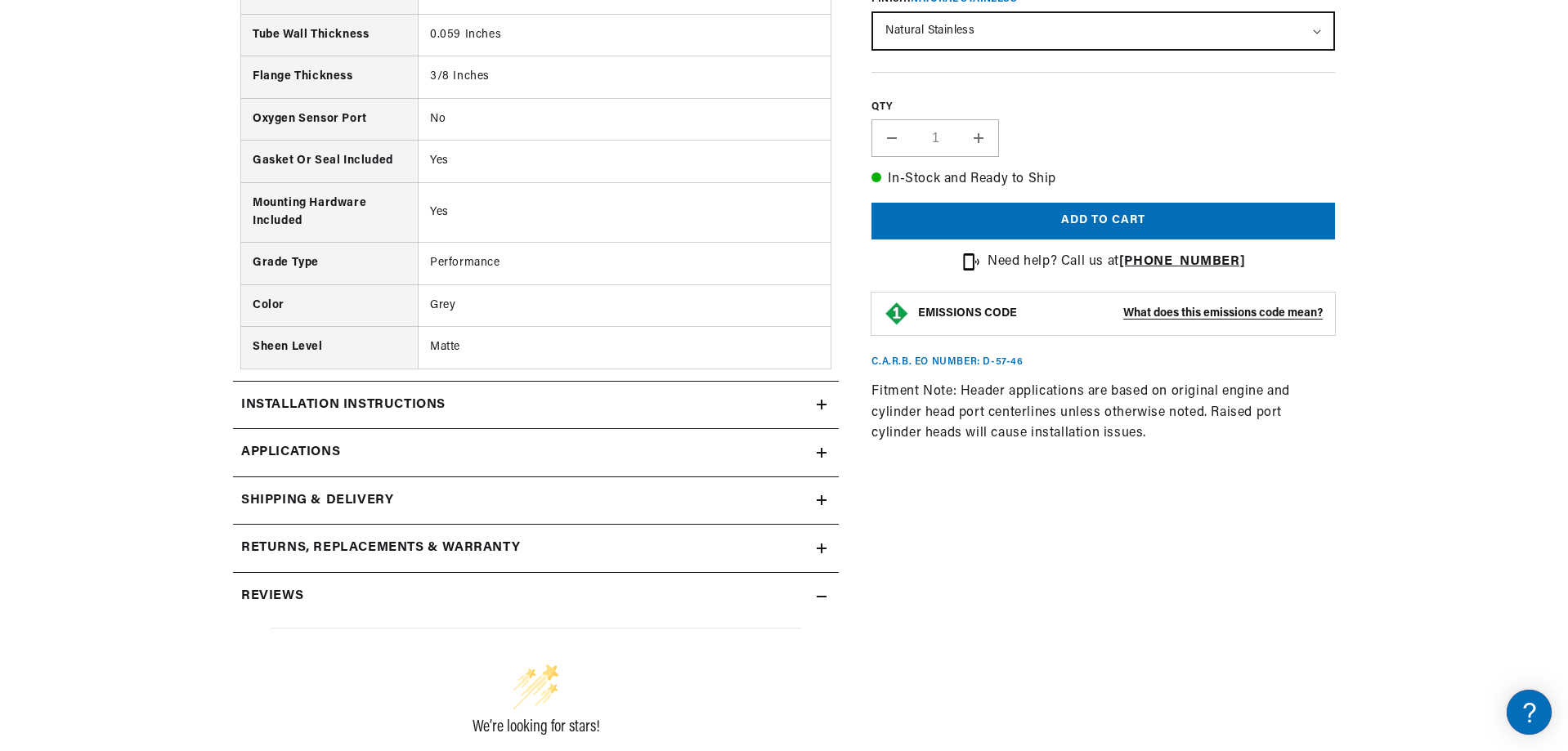 click on "Applications" at bounding box center (535, 453) 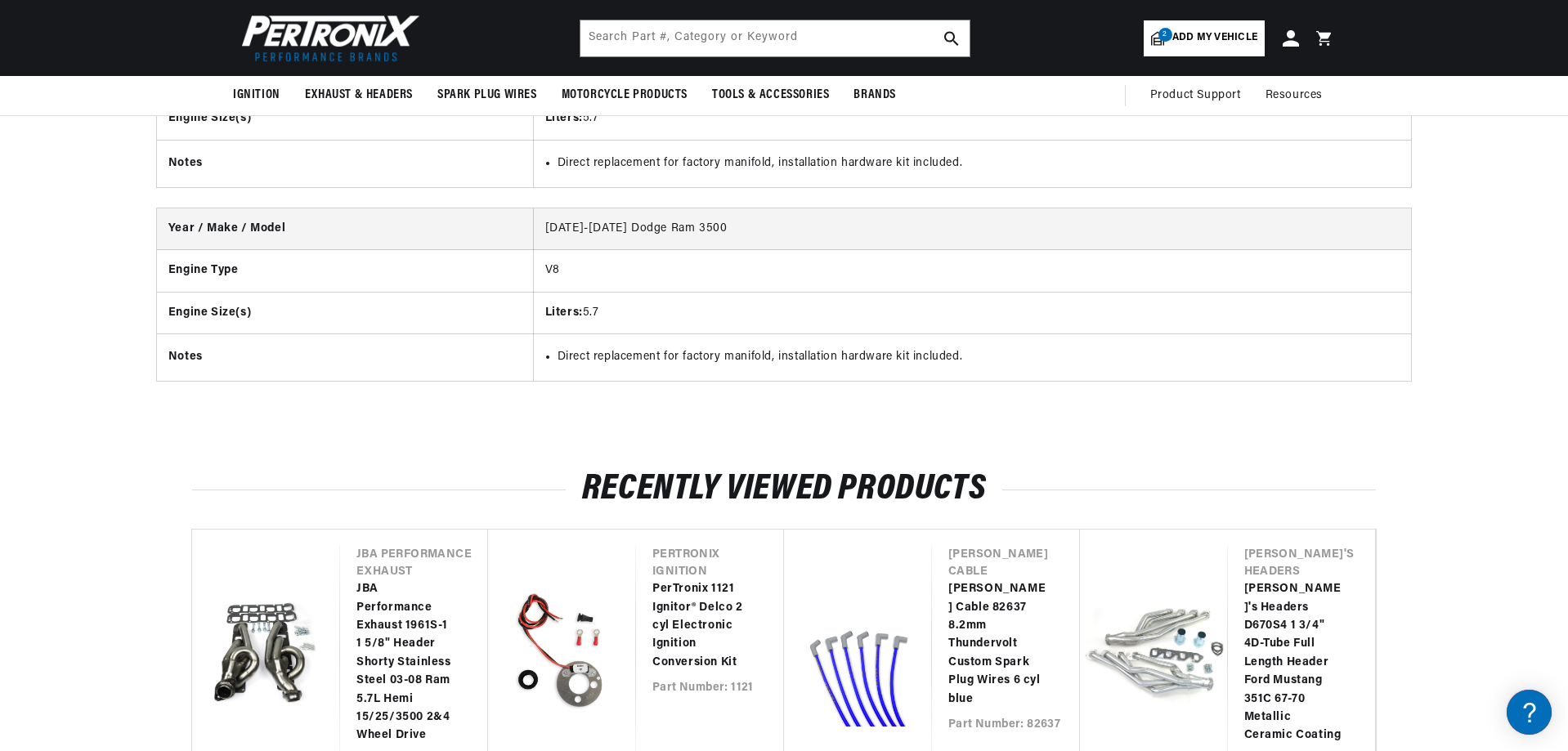 scroll, scrollTop: 2829, scrollLeft: 0, axis: vertical 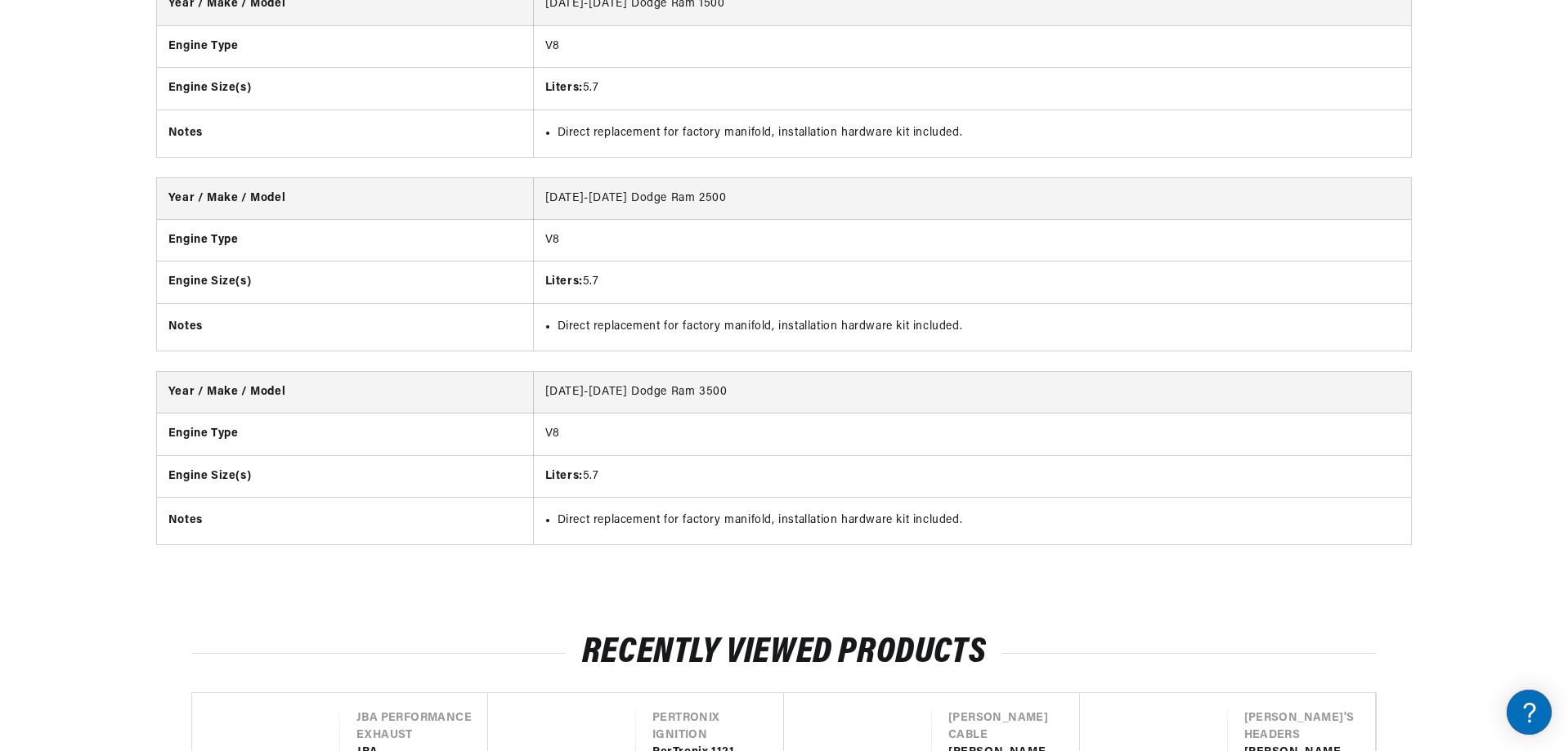 click on "Year / Make / Model
2003-2008
Dodge Ram 1500
Engine Type
V8
Engine Size(s)
Liters:  5.7
Notes
Direct replacement for factory manifold, installation hardware kit included.
Year / Make / Model
Engine Type
Liters:" at bounding box center (784, 274) 